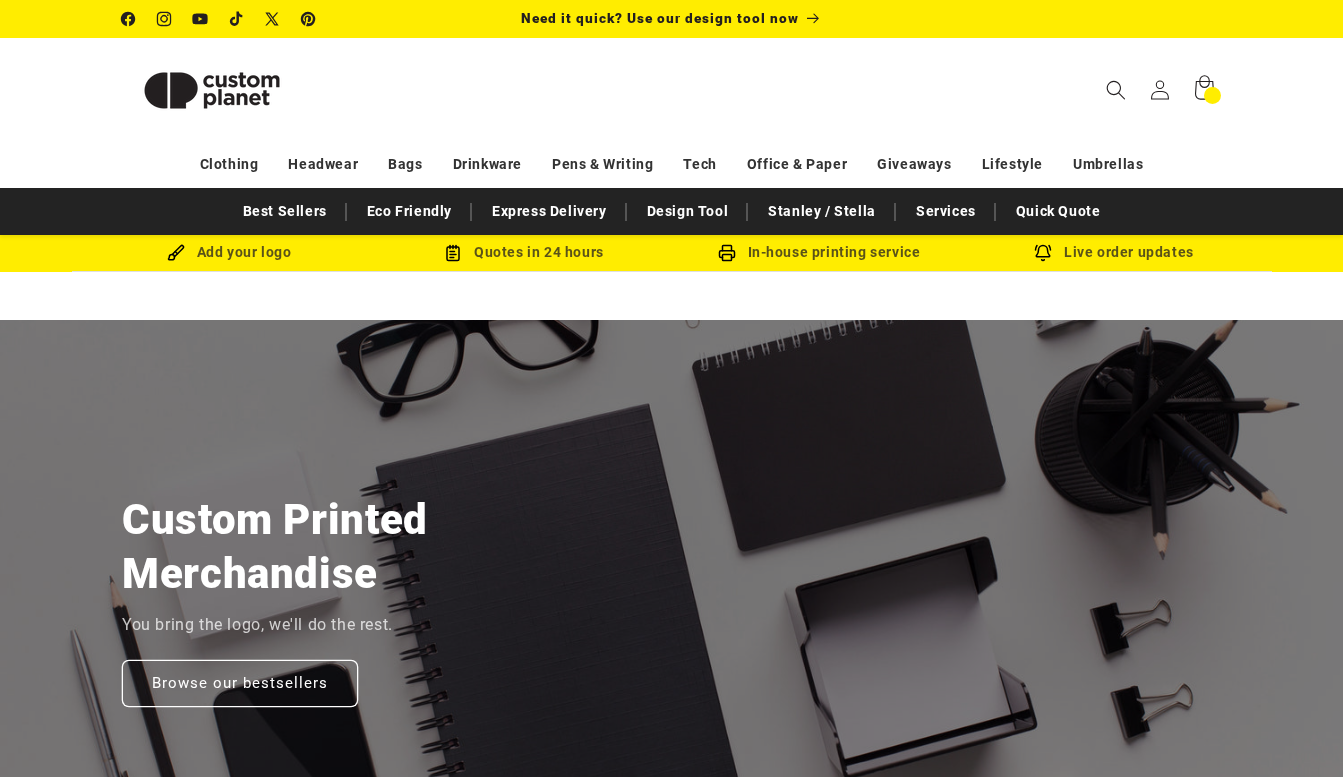 scroll, scrollTop: 0, scrollLeft: 0, axis: both 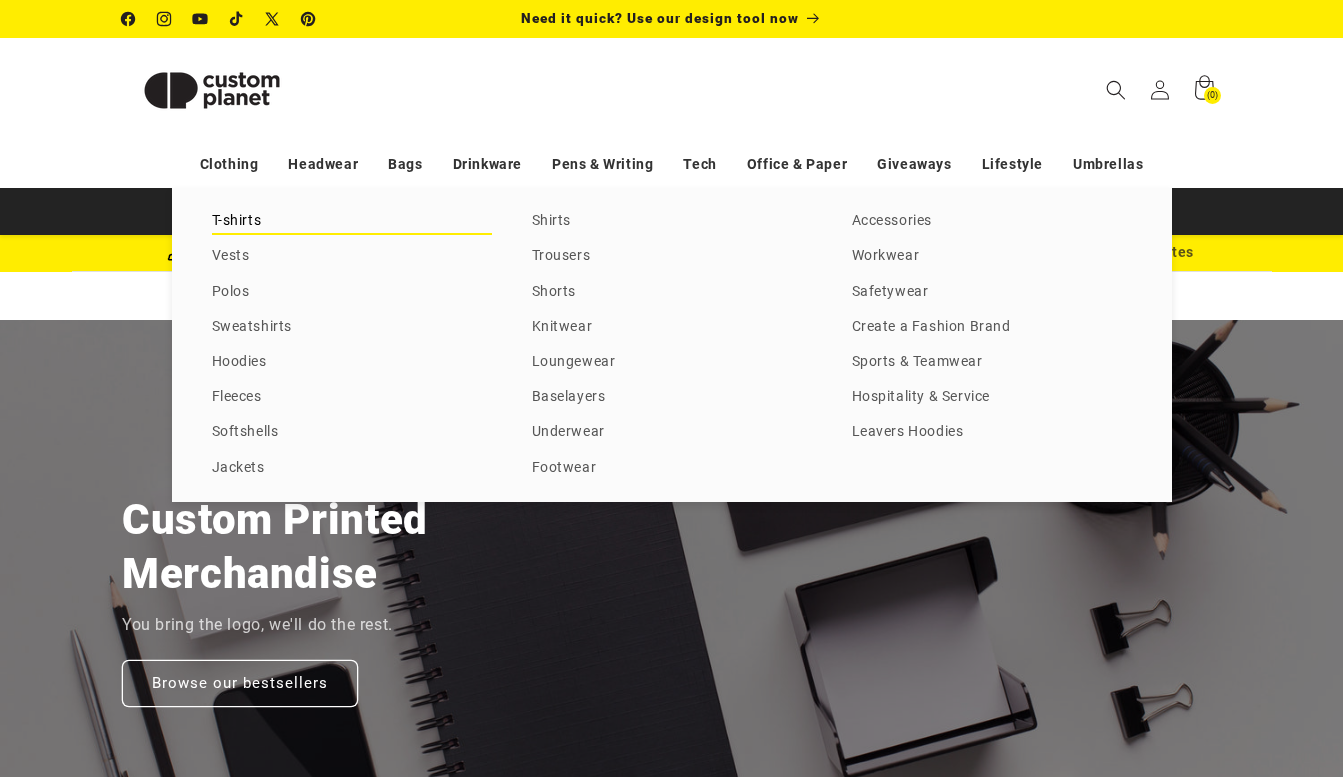 click on "T-shirts" at bounding box center (352, 221) 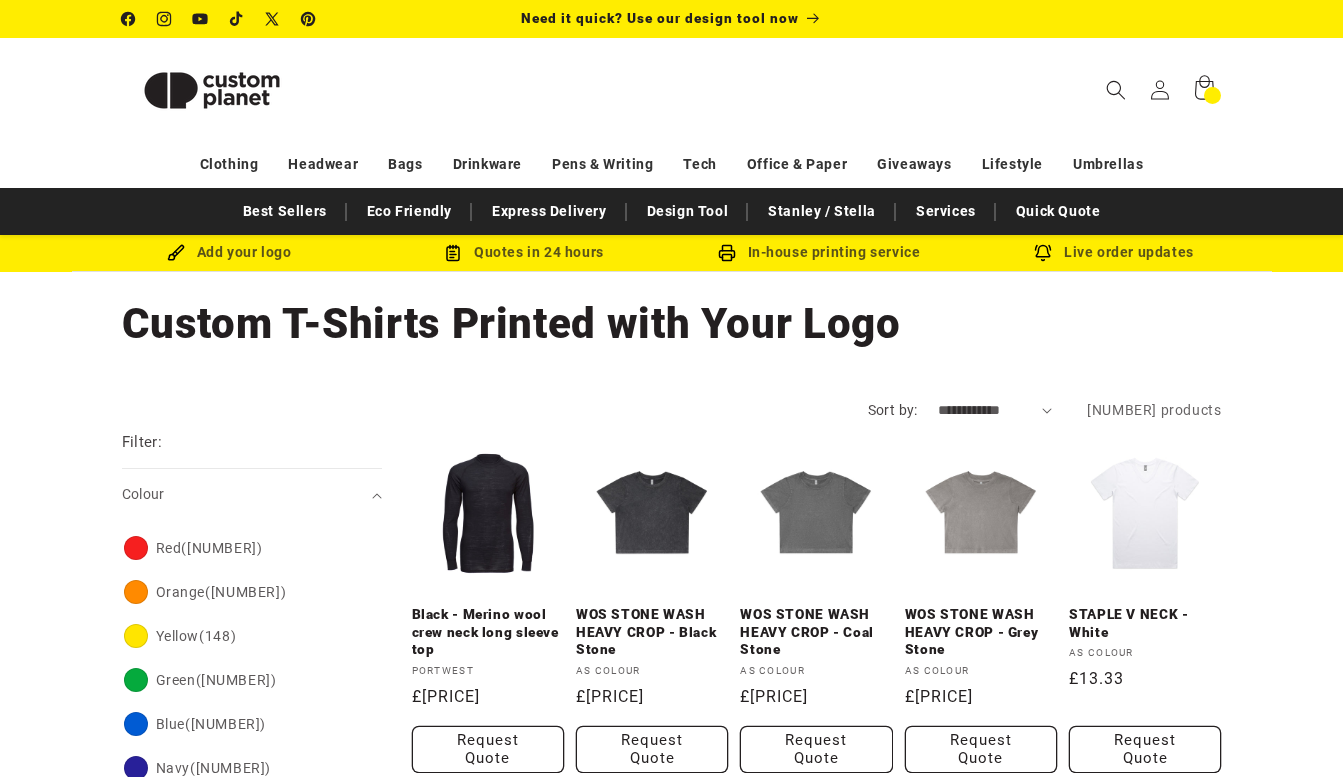 scroll, scrollTop: 0, scrollLeft: 0, axis: both 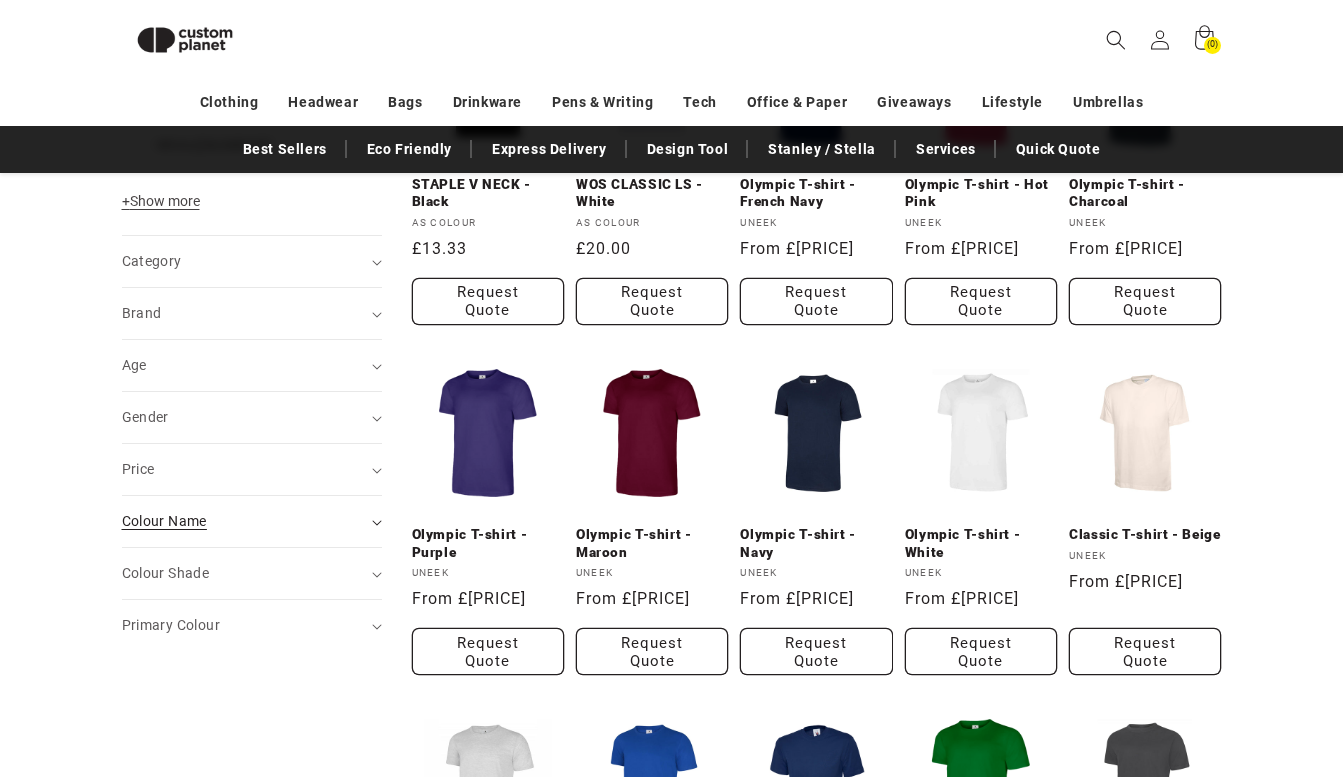 click on "Colour Name
(0)" at bounding box center [252, 521] 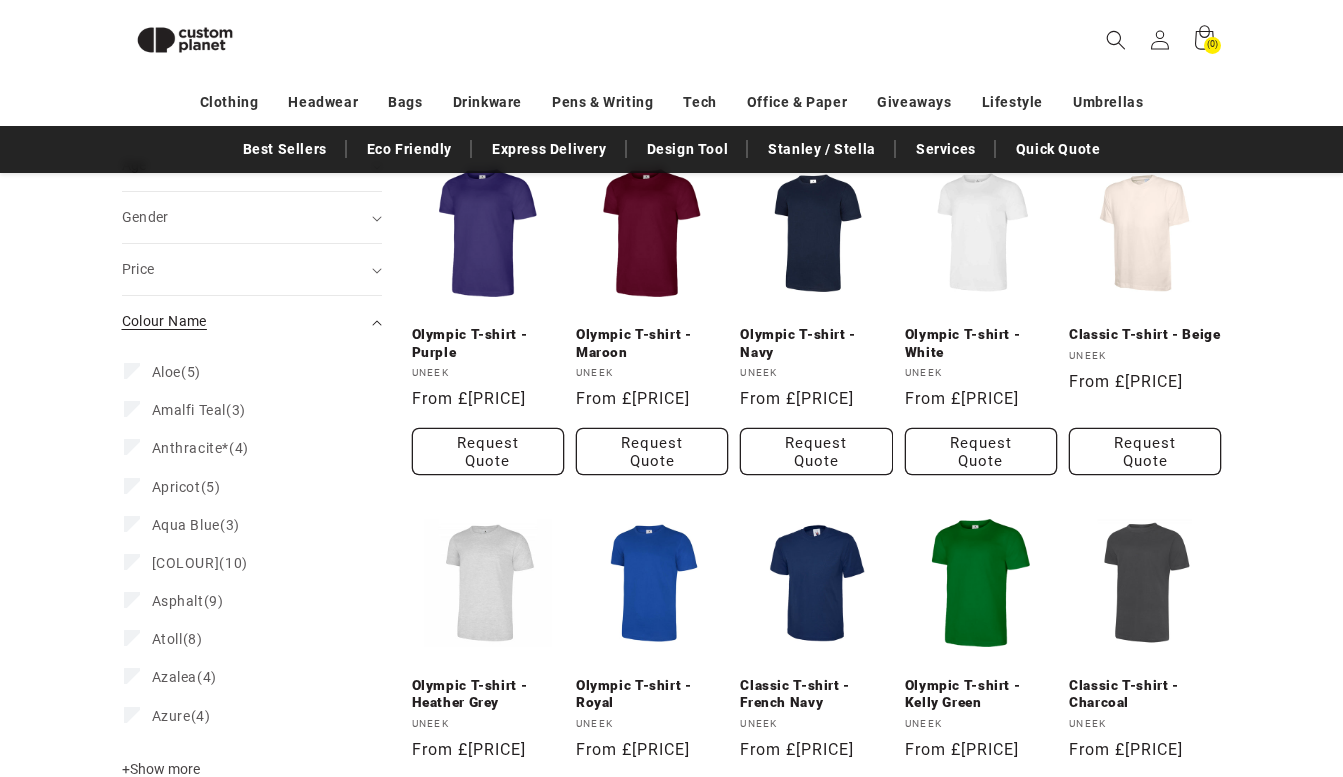 scroll, scrollTop: 874, scrollLeft: 0, axis: vertical 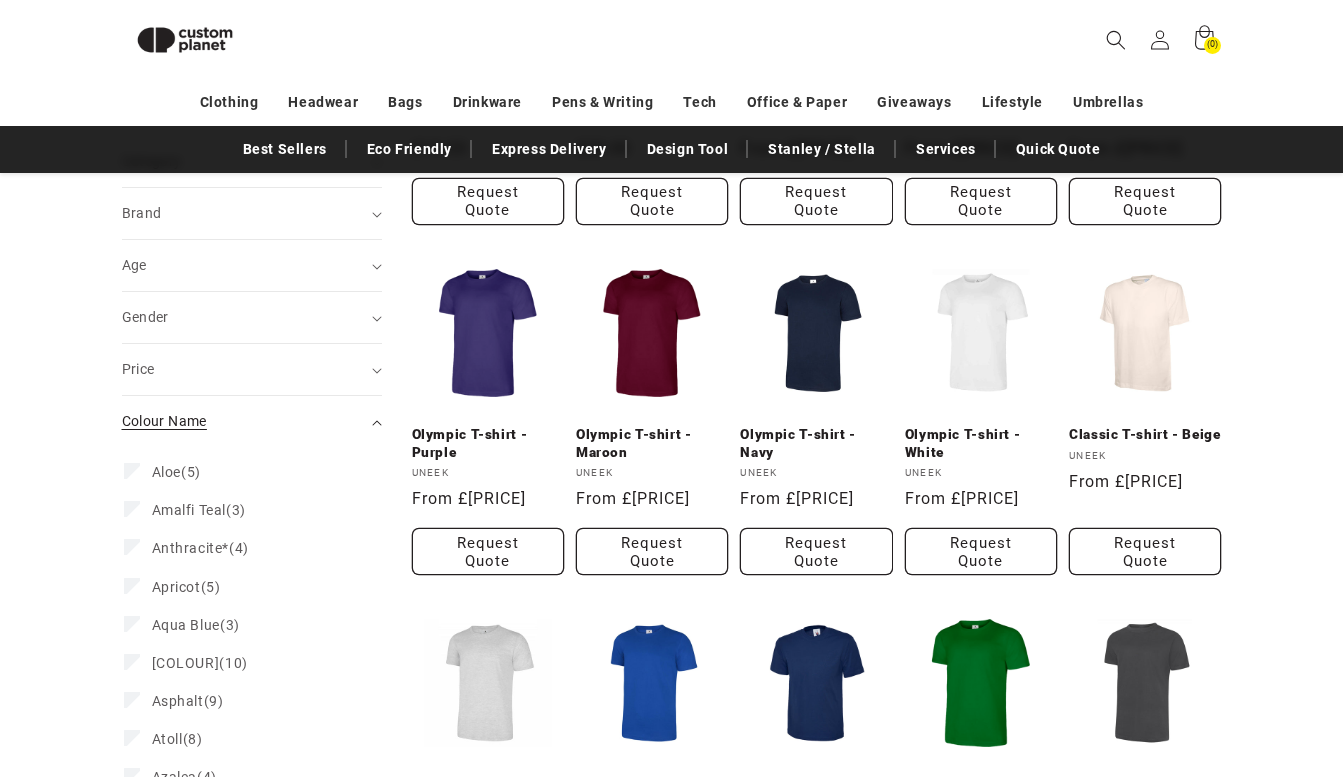 click on "Colour Name
(0)" at bounding box center [243, 421] 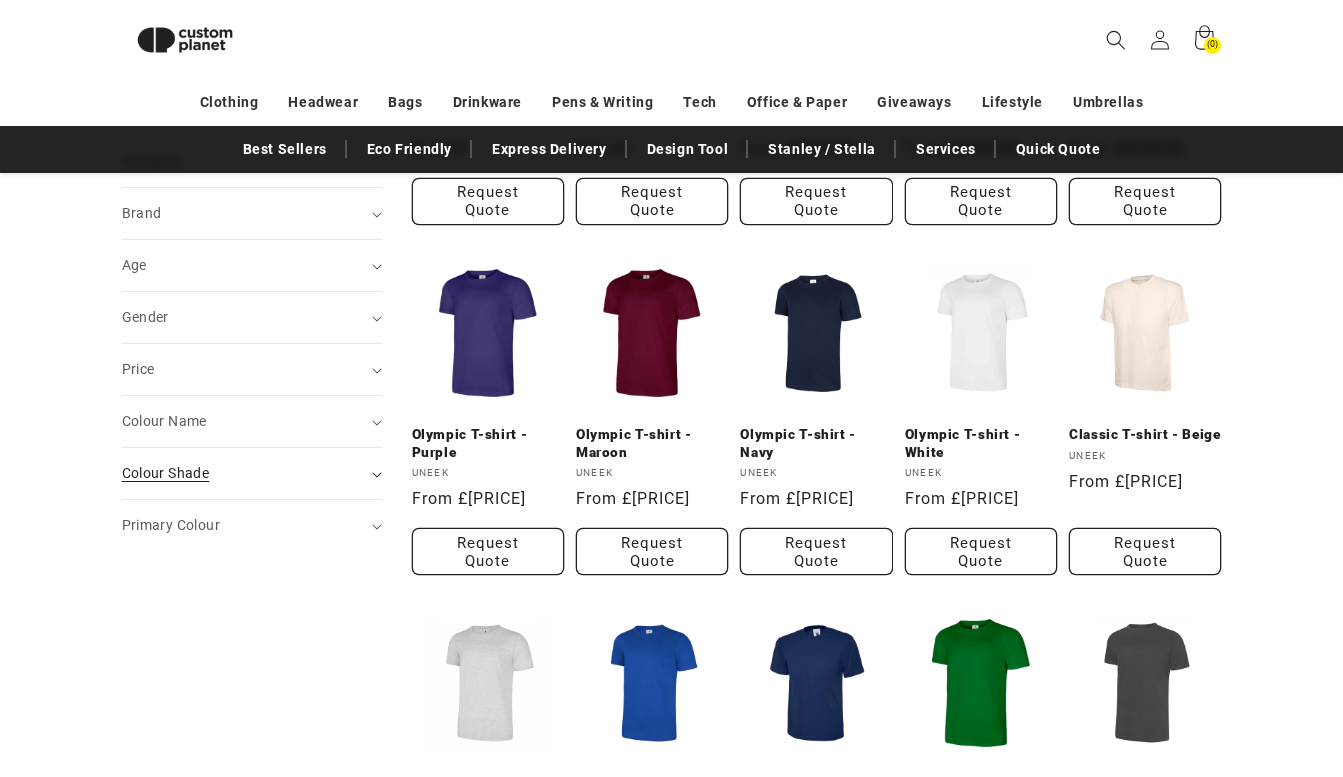 click on "Colour Shade
(0)" at bounding box center [243, 473] 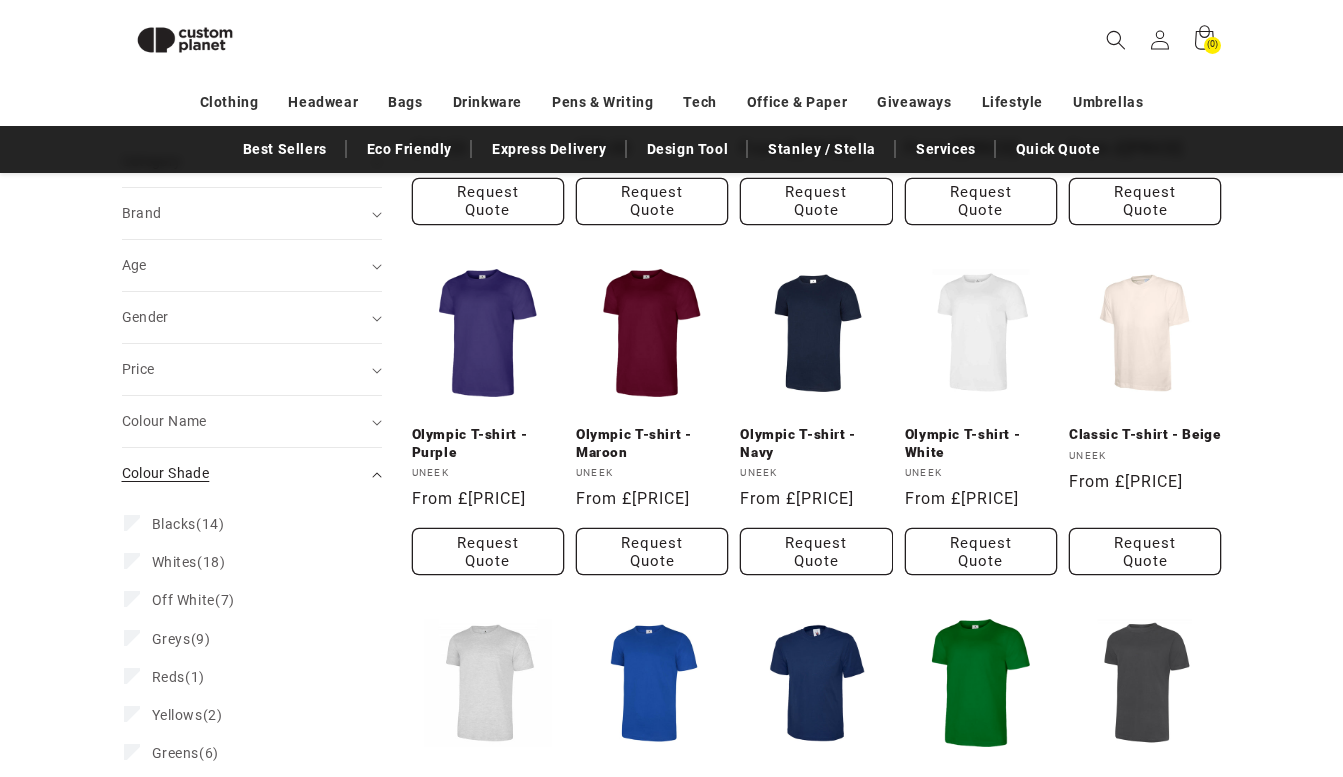 click on "Colour Shade
(0)" at bounding box center [243, 473] 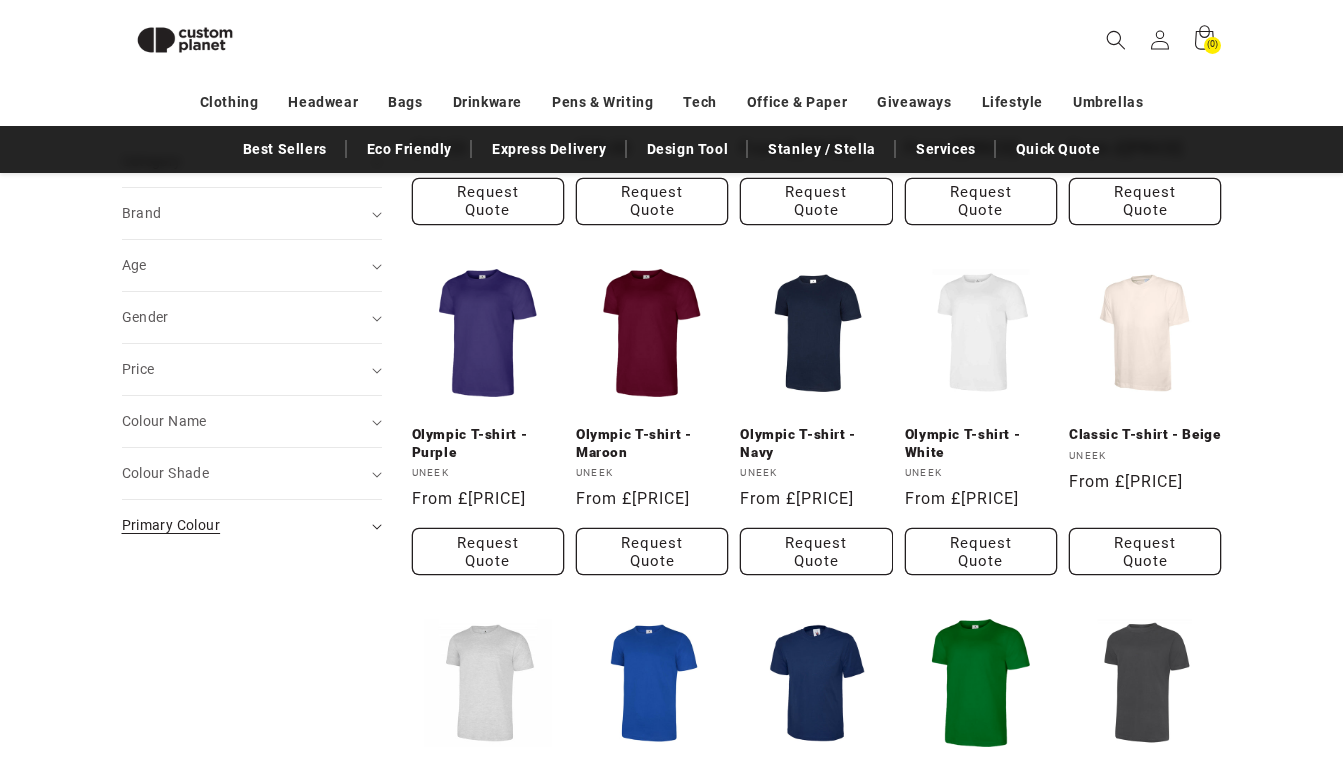 click on "Primary Colour
(0)" at bounding box center (243, 525) 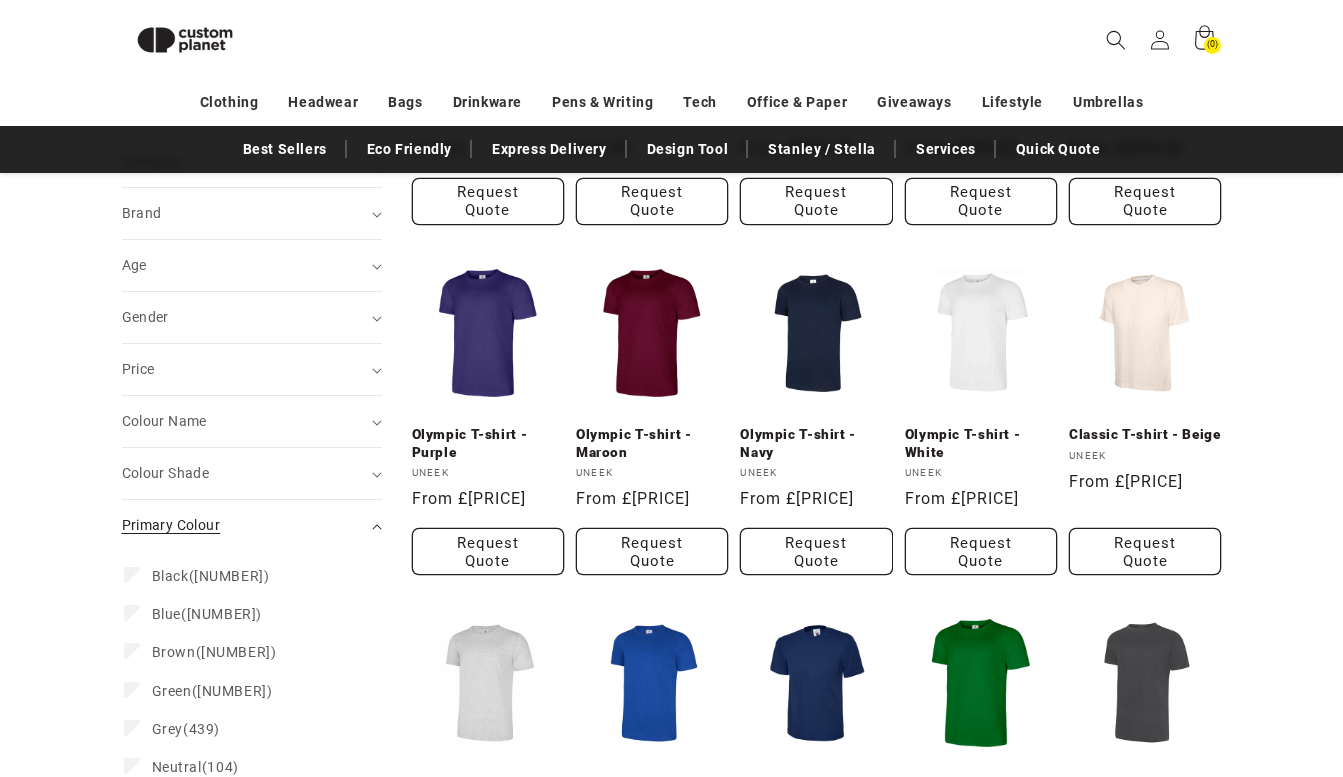 click on "Primary Colour
(0)" at bounding box center (243, 525) 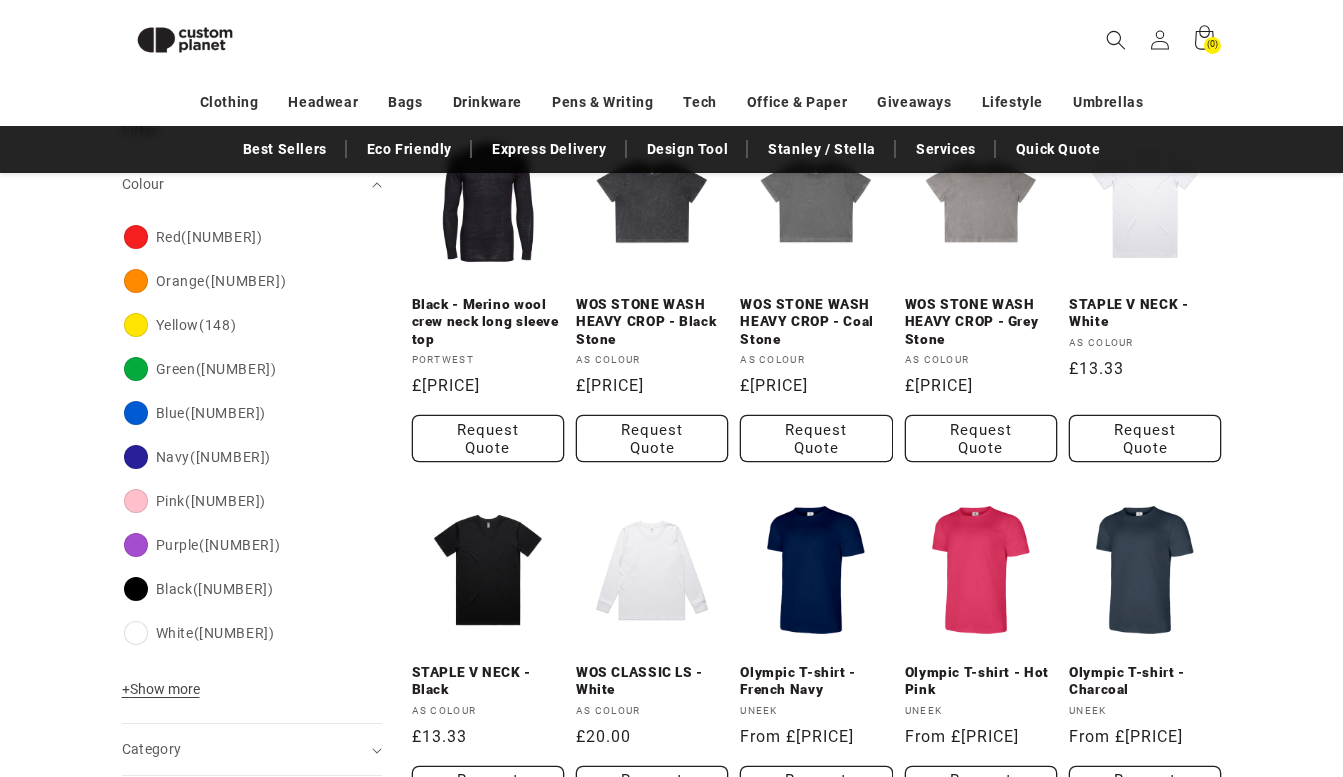 scroll, scrollTop: 174, scrollLeft: 0, axis: vertical 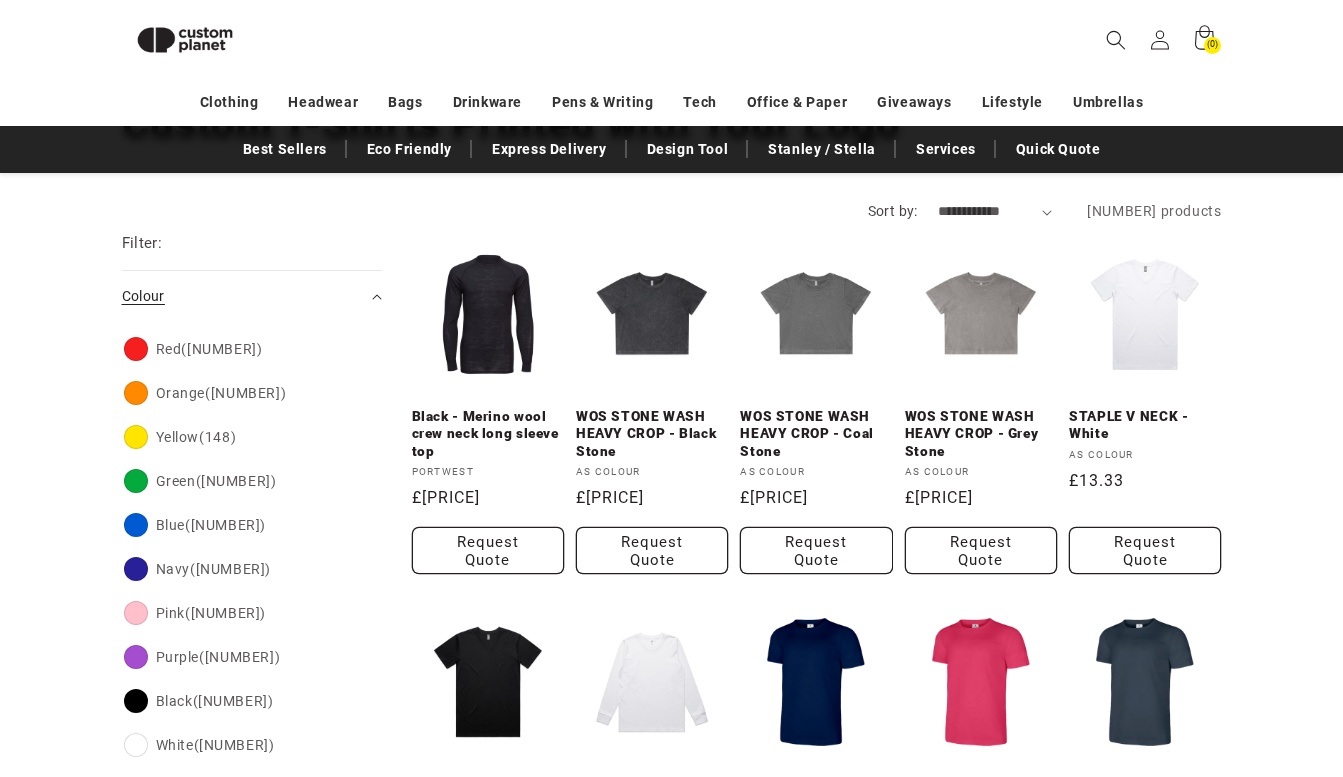click on "Colour
(0)" at bounding box center (243, 296) 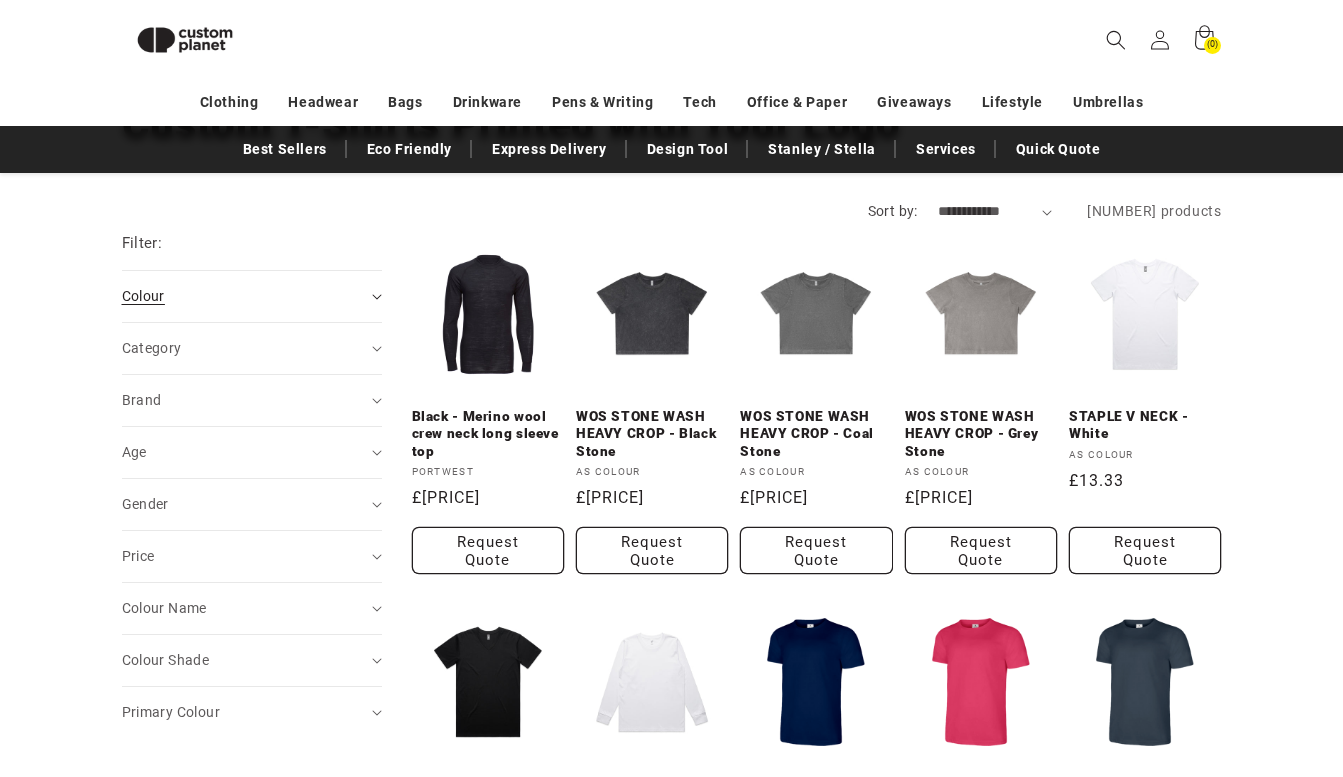 click on "Colour
(0)" at bounding box center [243, 296] 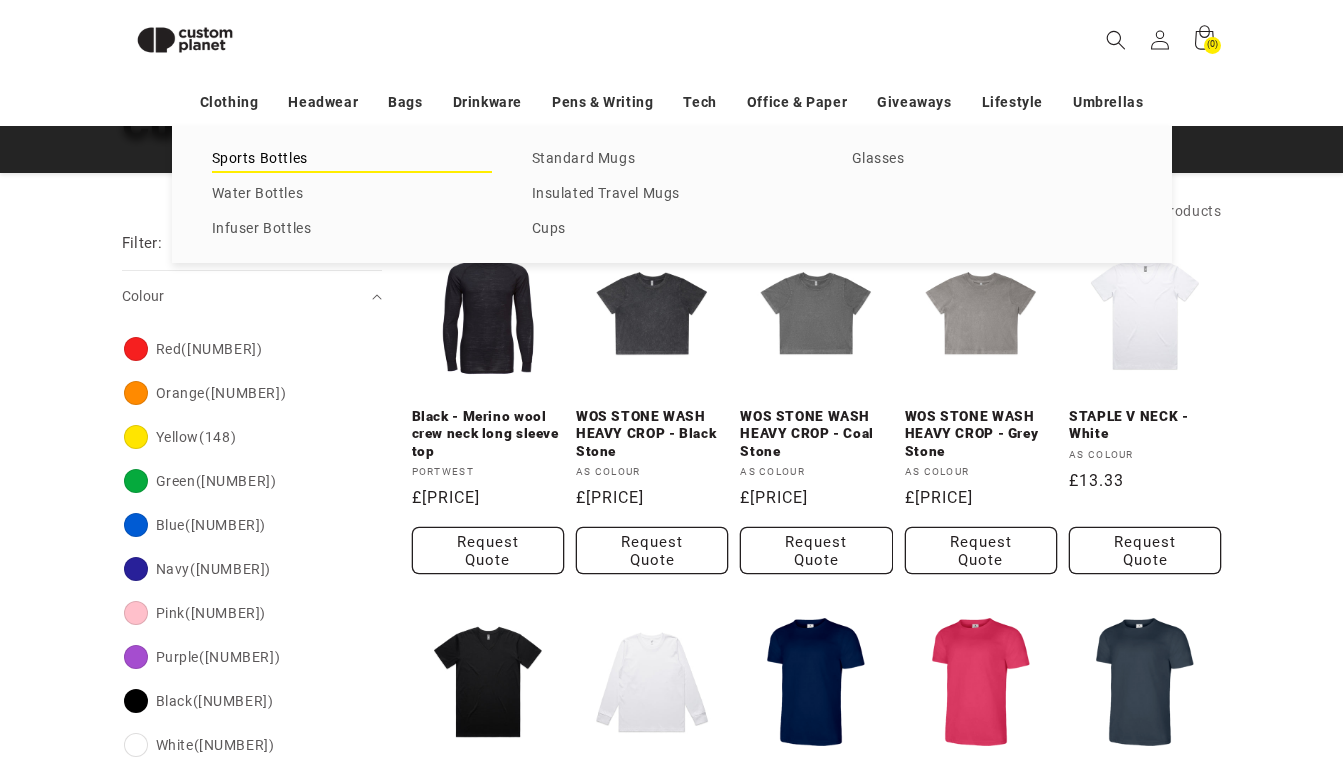 click on "Sports Bottles" at bounding box center (352, 159) 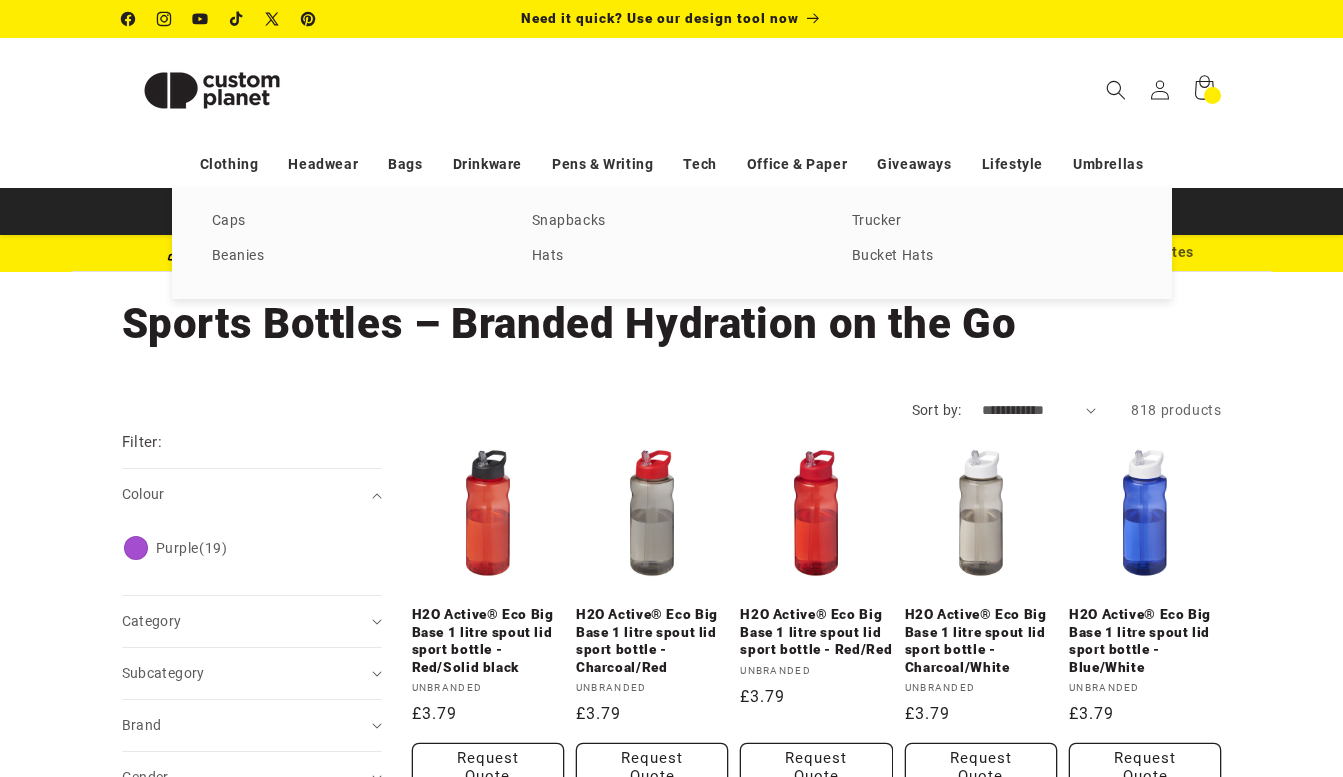 scroll, scrollTop: 0, scrollLeft: 0, axis: both 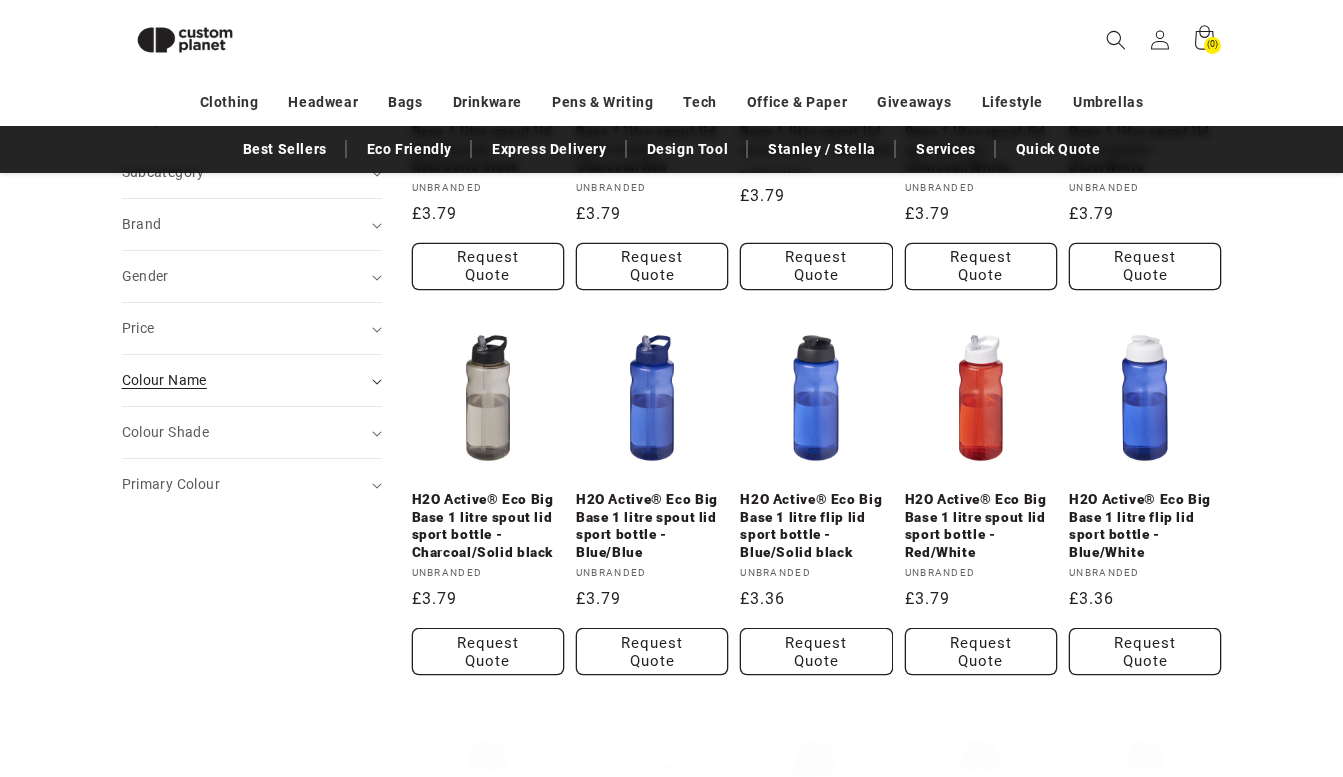 click on "Colour Name
(0)" at bounding box center (243, 380) 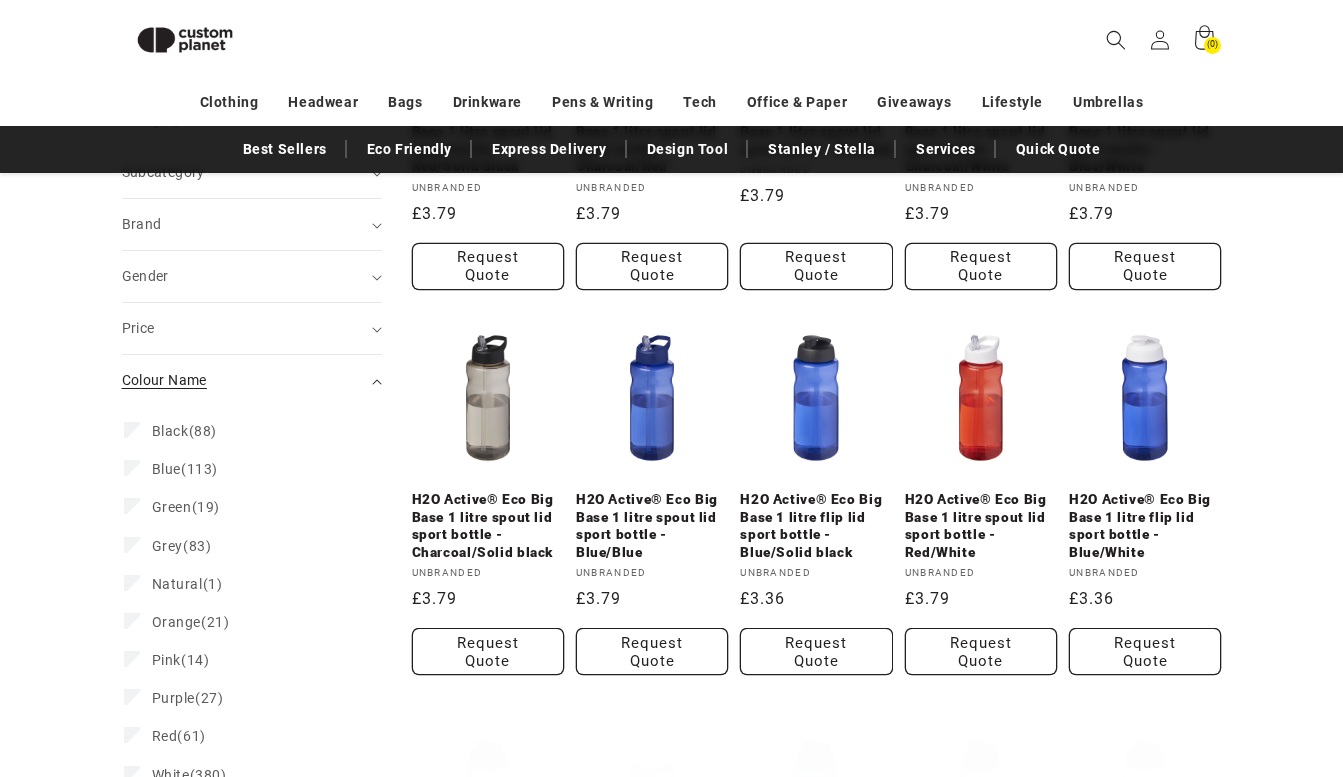 click on "Colour Name
(0)" at bounding box center (243, 380) 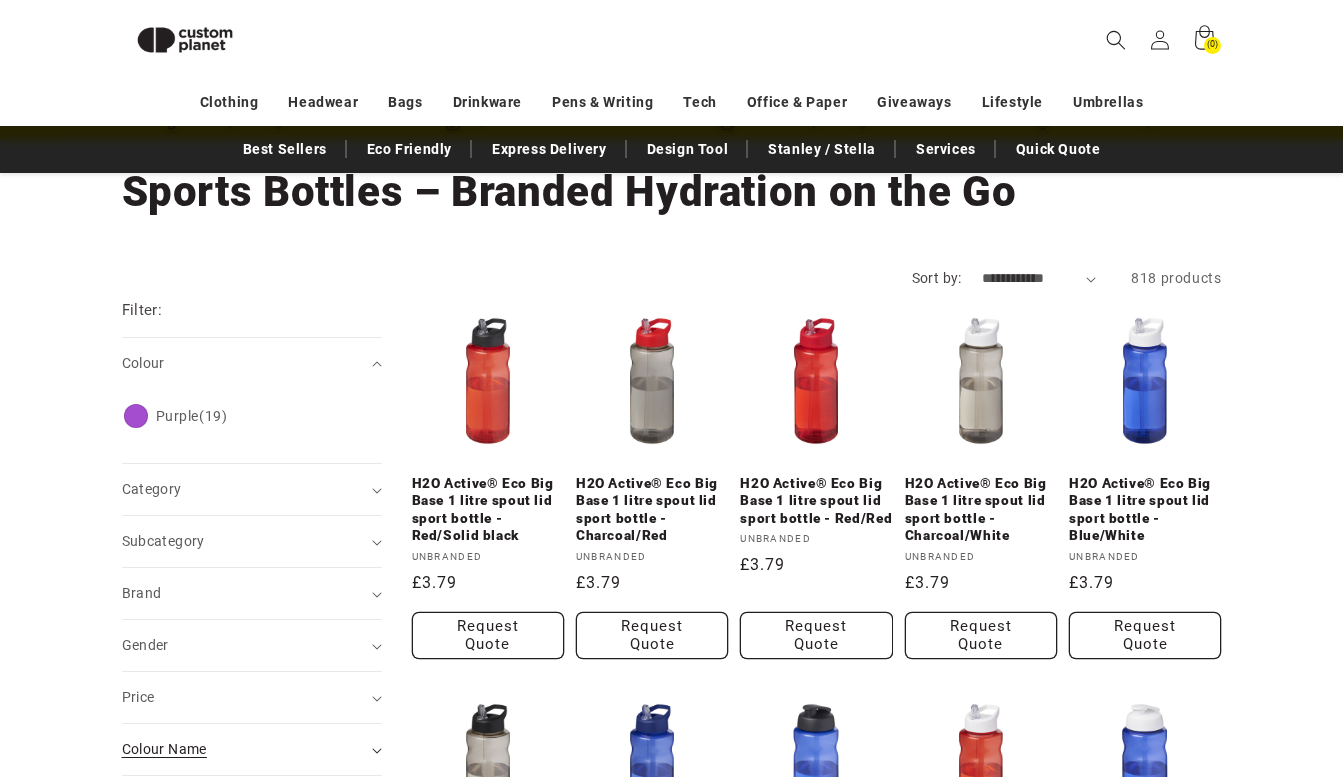 scroll, scrollTop: 76, scrollLeft: 0, axis: vertical 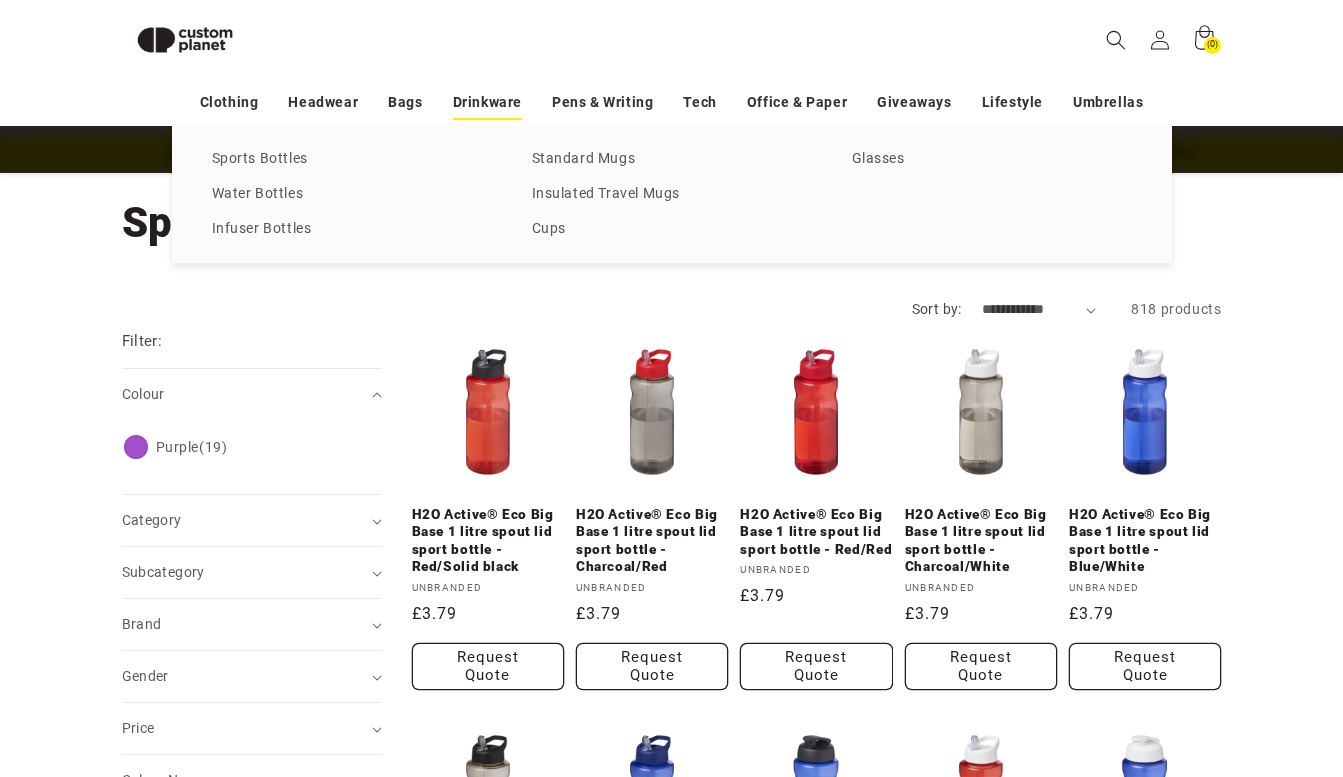 click on "Drinkware" at bounding box center [487, 102] 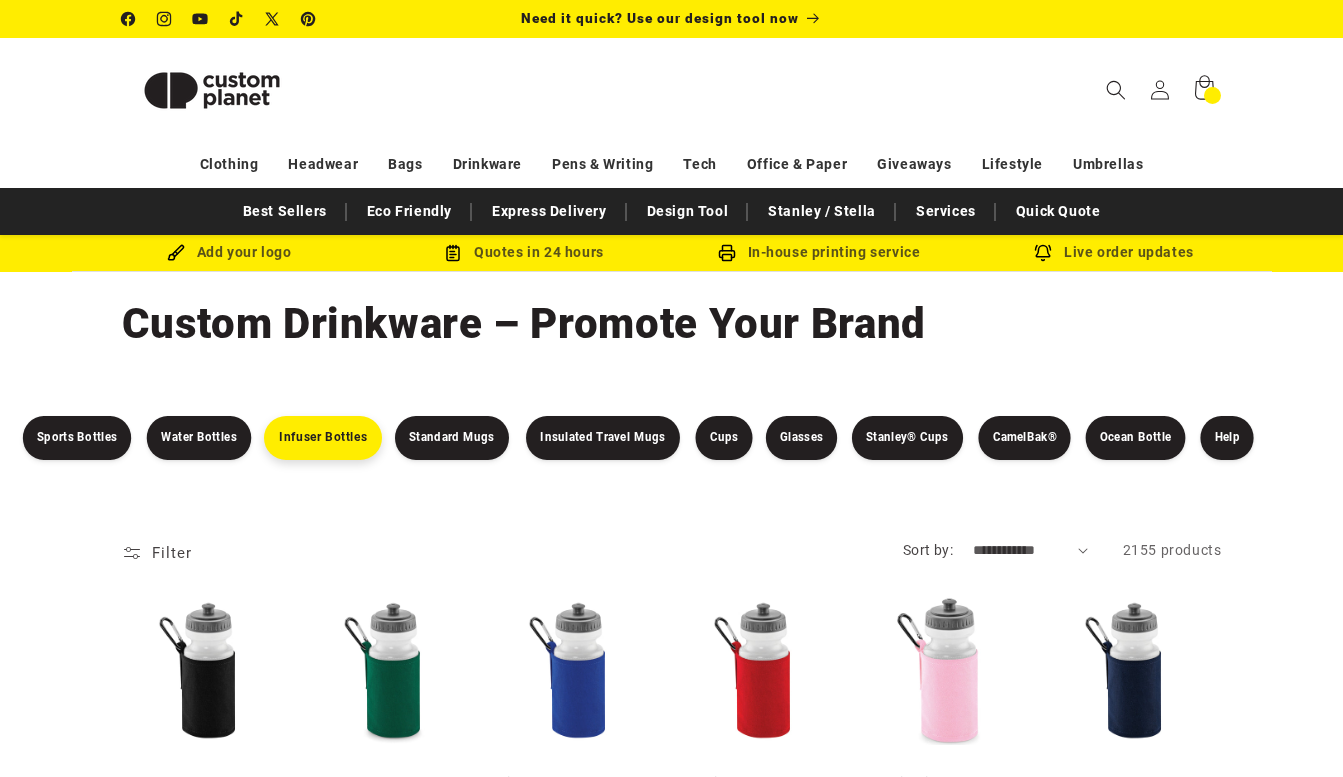 scroll, scrollTop: 0, scrollLeft: 0, axis: both 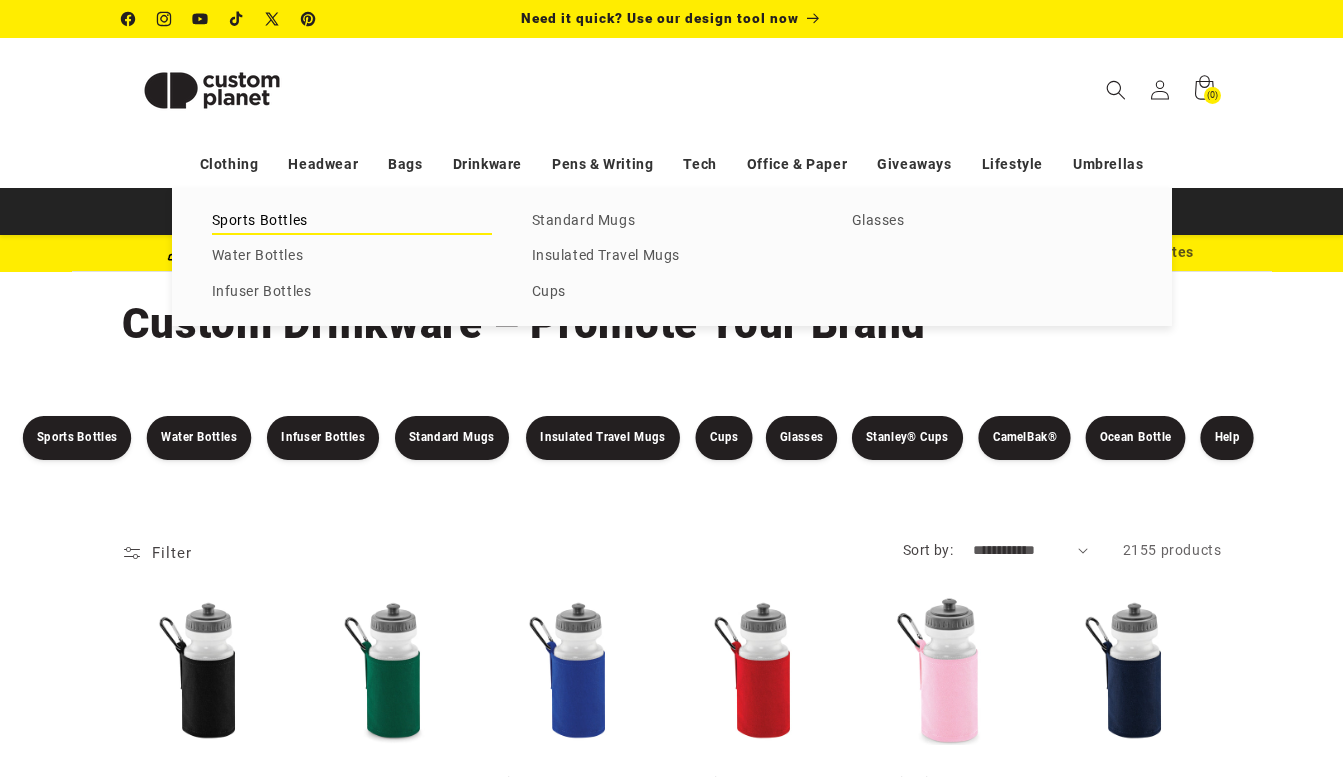 click on "Sports Bottles" at bounding box center (352, 221) 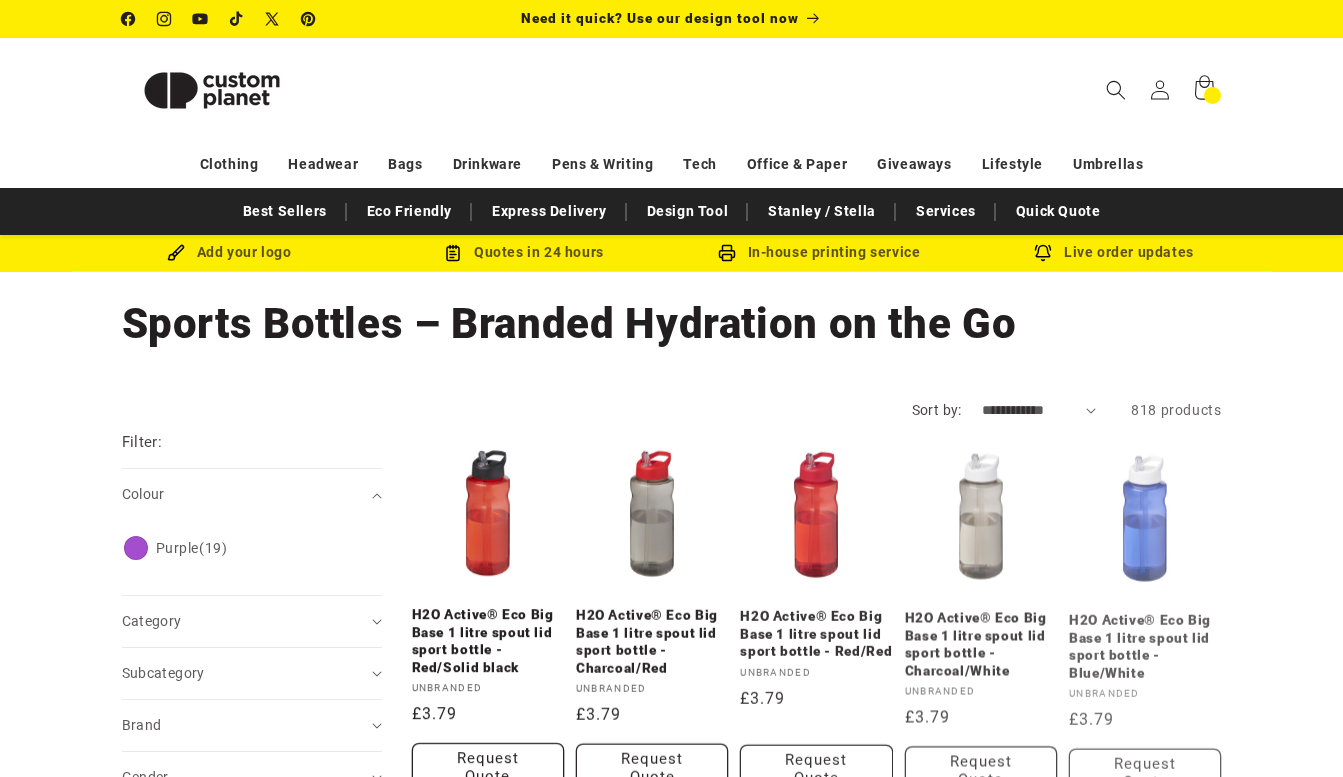 scroll, scrollTop: 200, scrollLeft: 0, axis: vertical 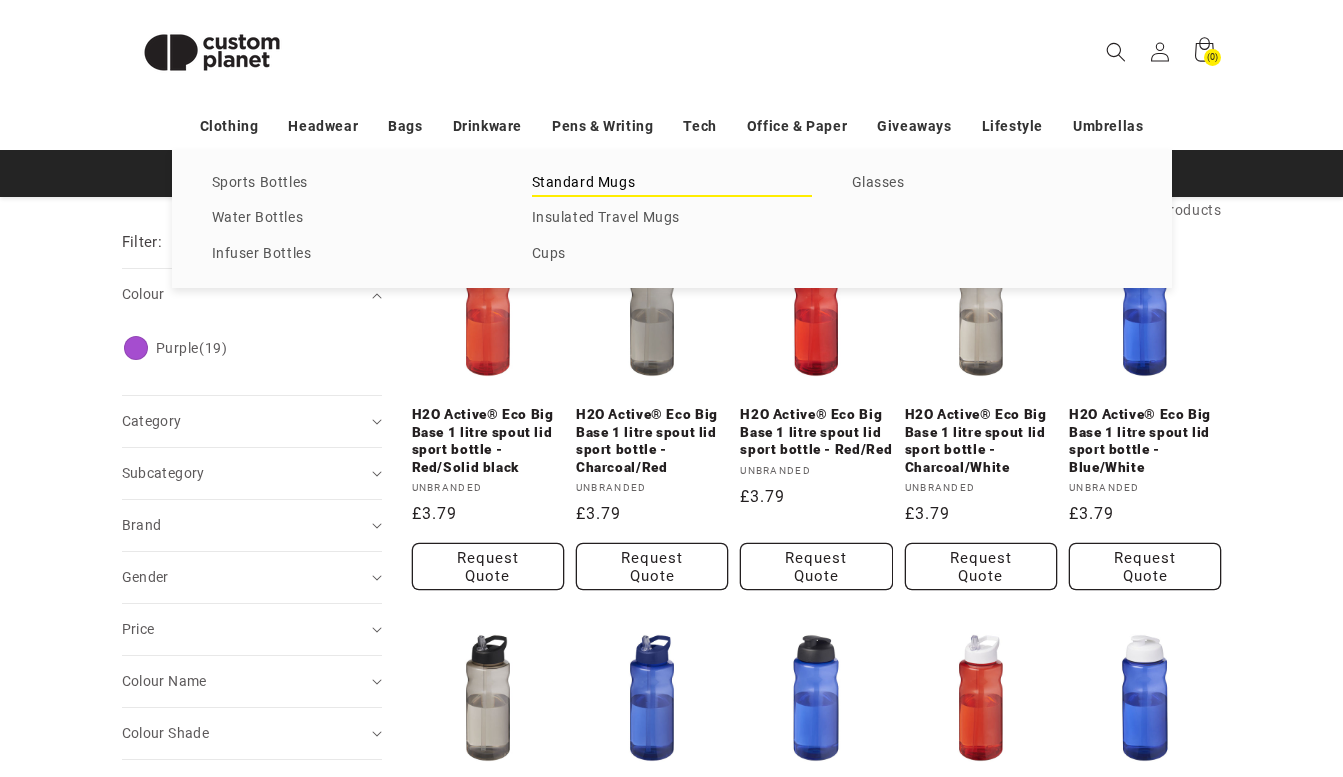 click on "Standard Mugs" at bounding box center (672, 183) 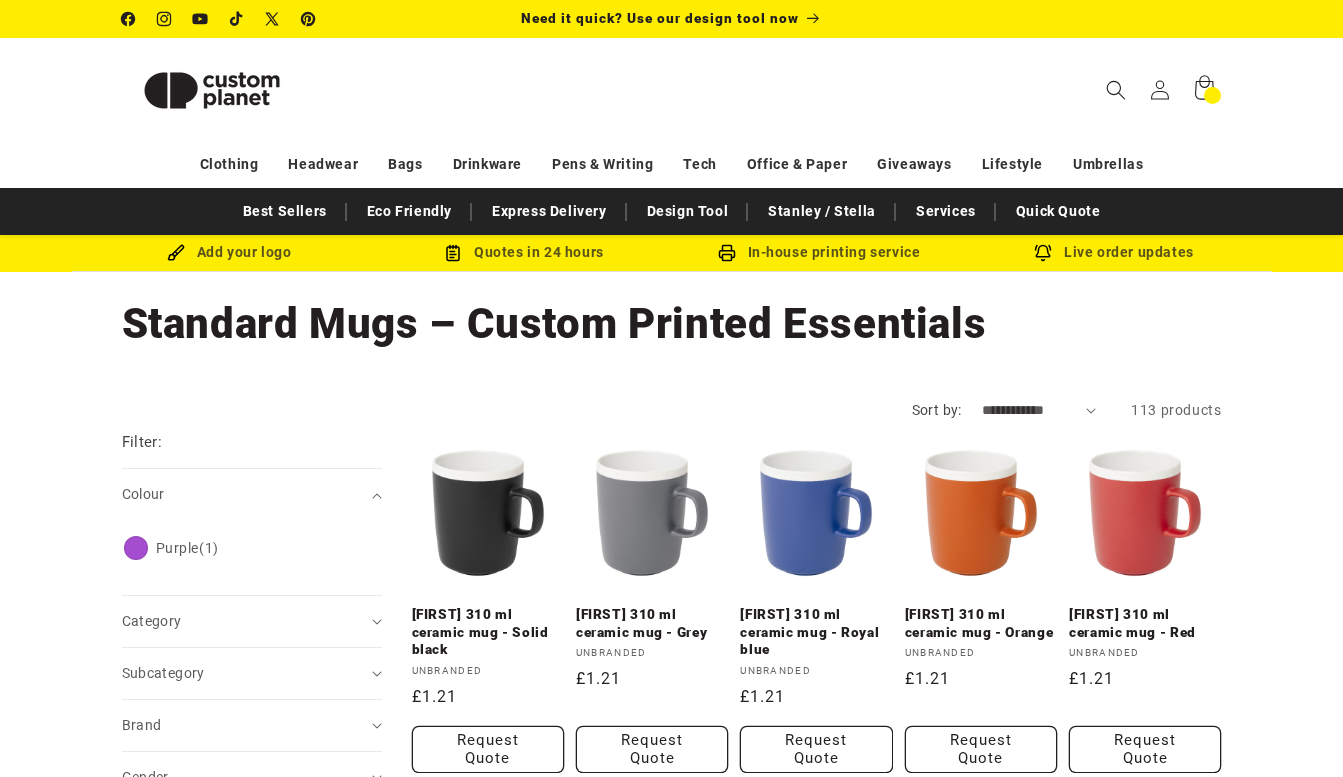 scroll, scrollTop: 0, scrollLeft: 0, axis: both 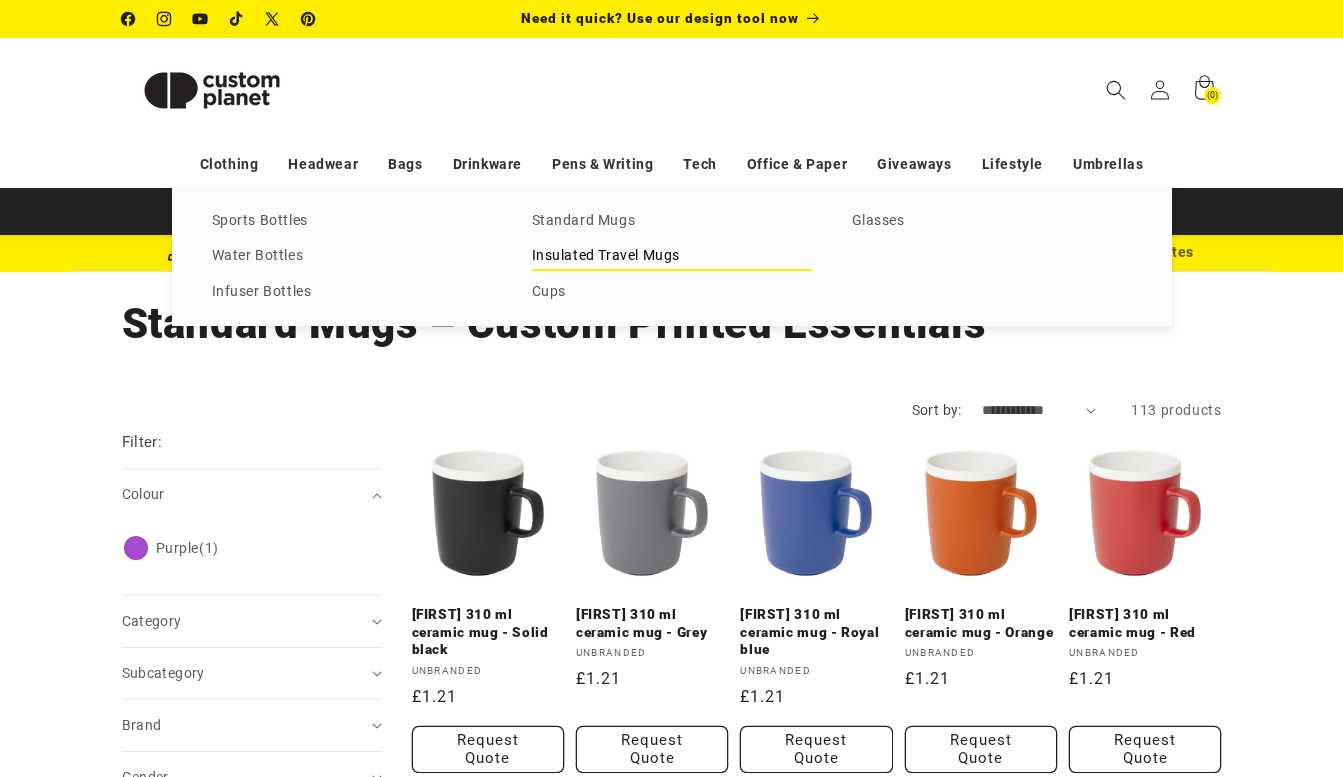 click on "Insulated Travel Mugs" at bounding box center [672, 256] 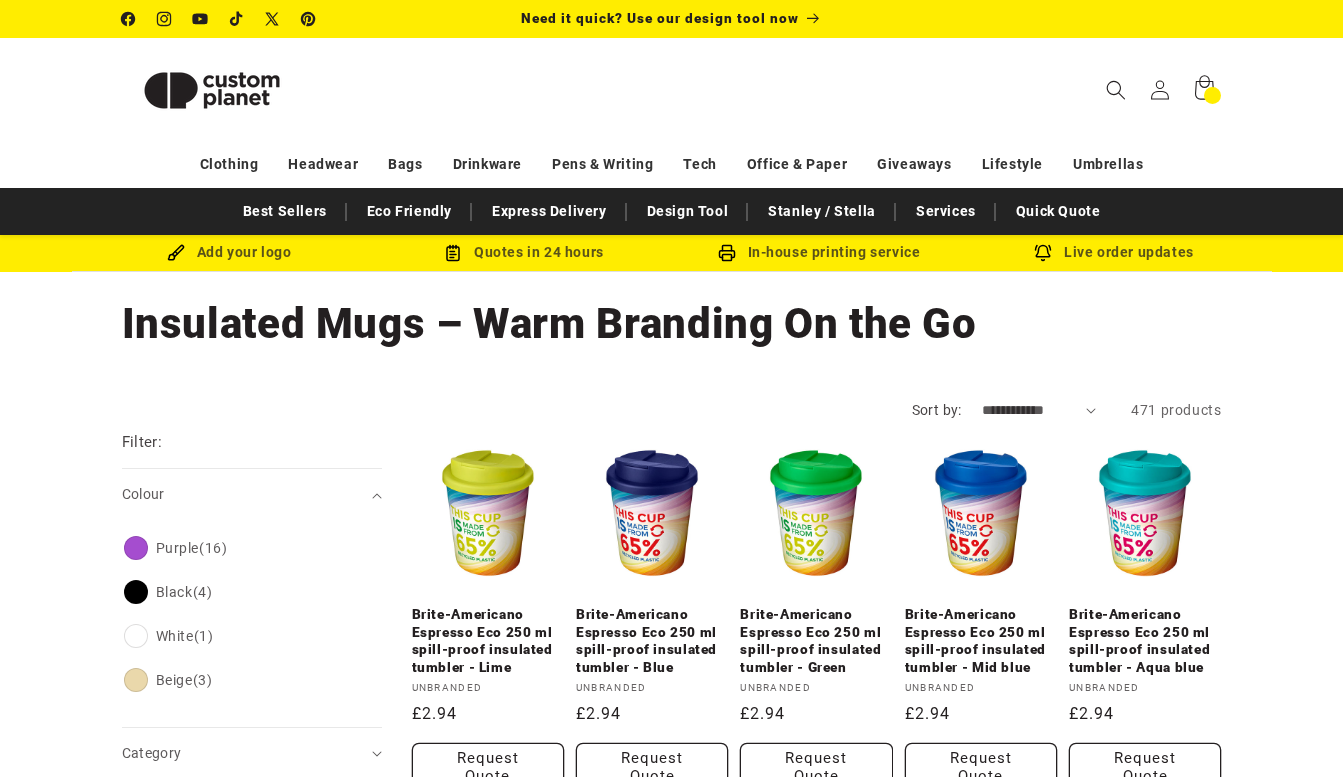 scroll, scrollTop: 0, scrollLeft: 0, axis: both 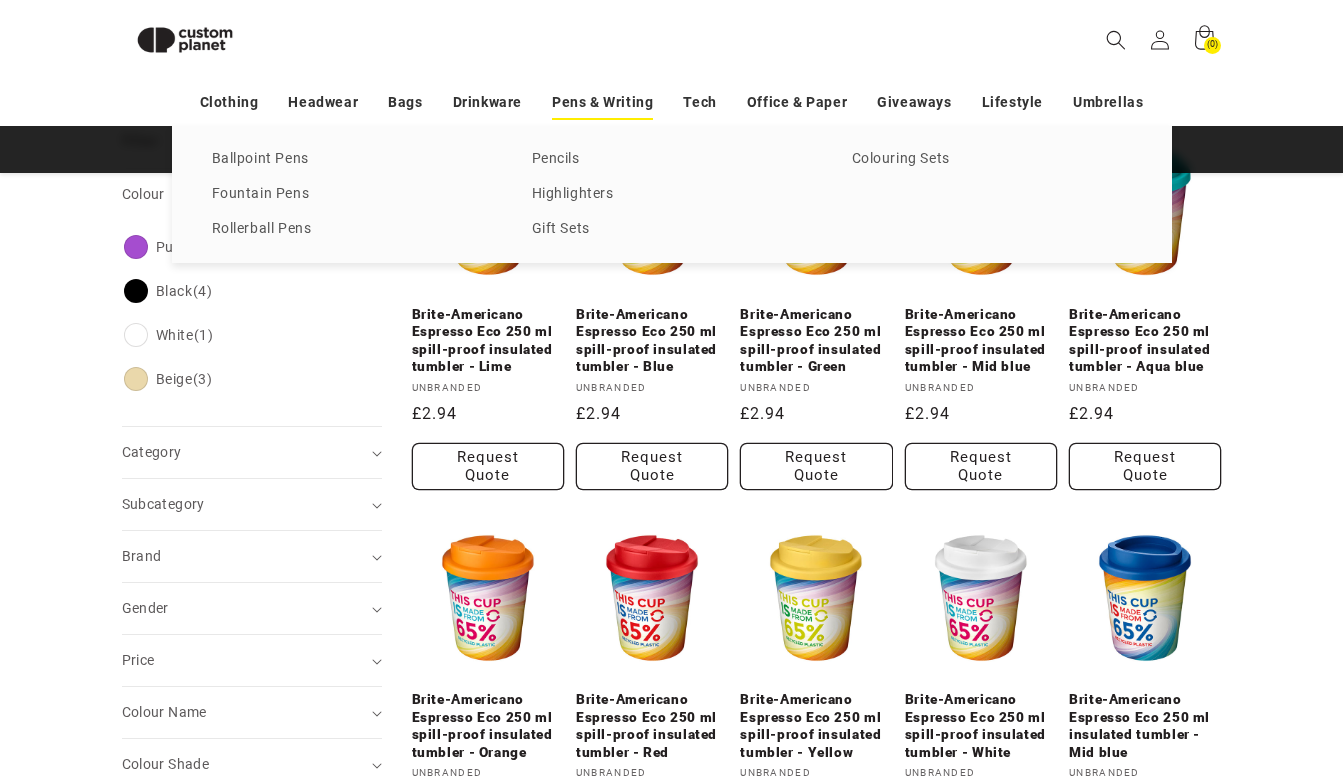 click on "Pens & Writing" at bounding box center [602, 102] 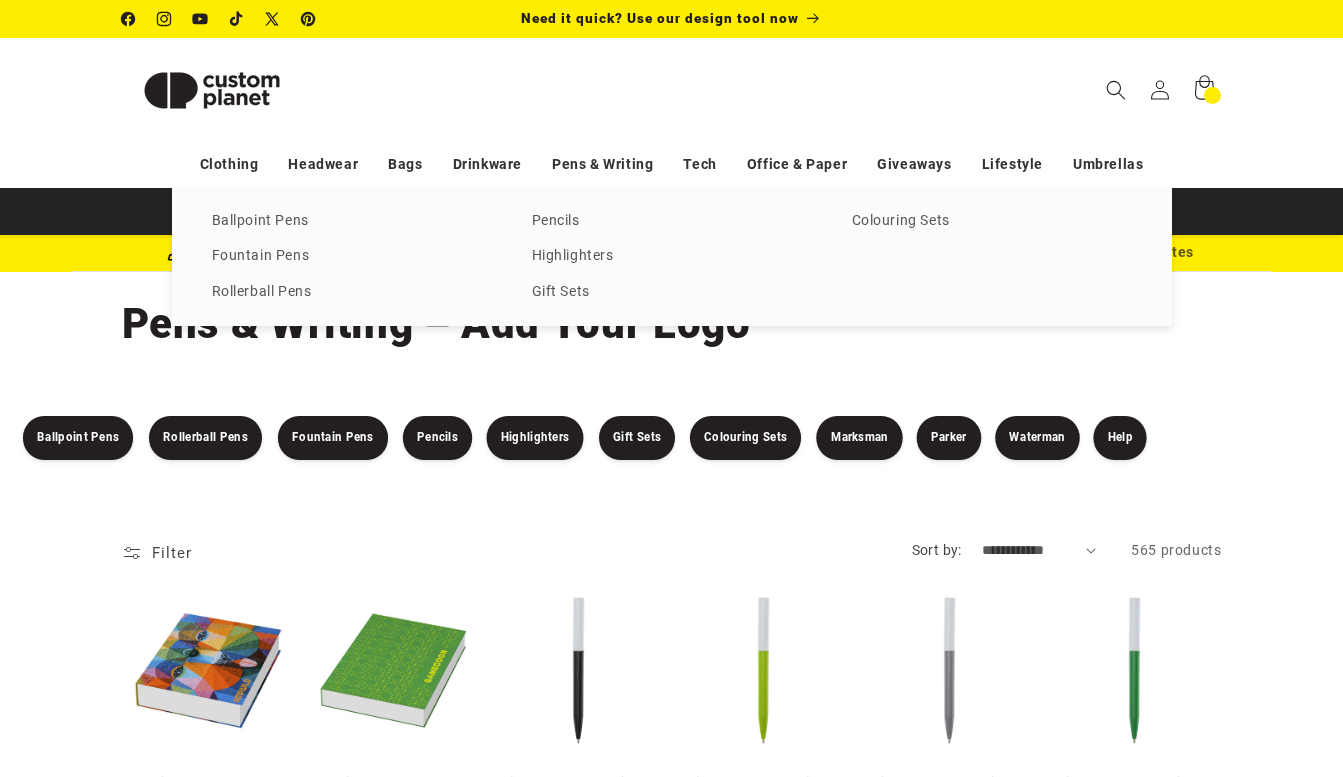 scroll, scrollTop: 0, scrollLeft: 0, axis: both 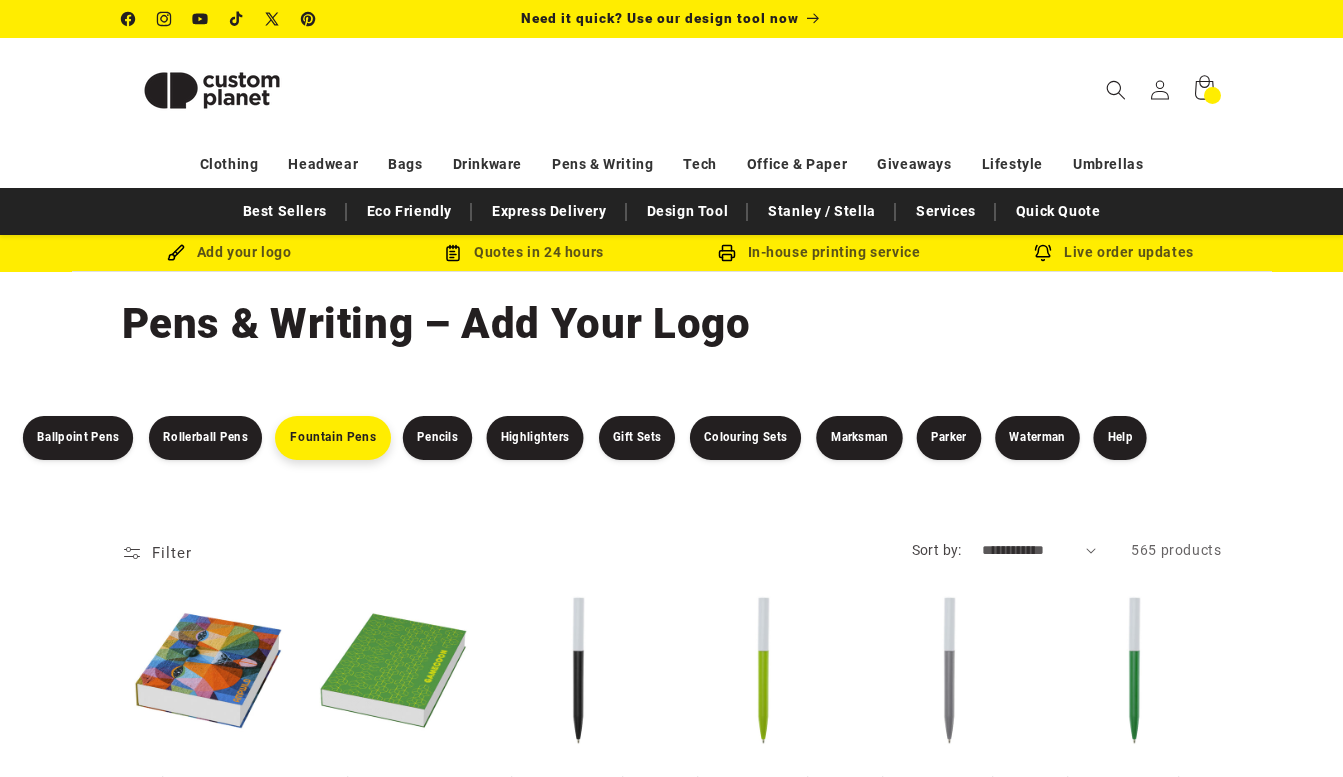 click on "Fountain Pens" at bounding box center [333, 438] 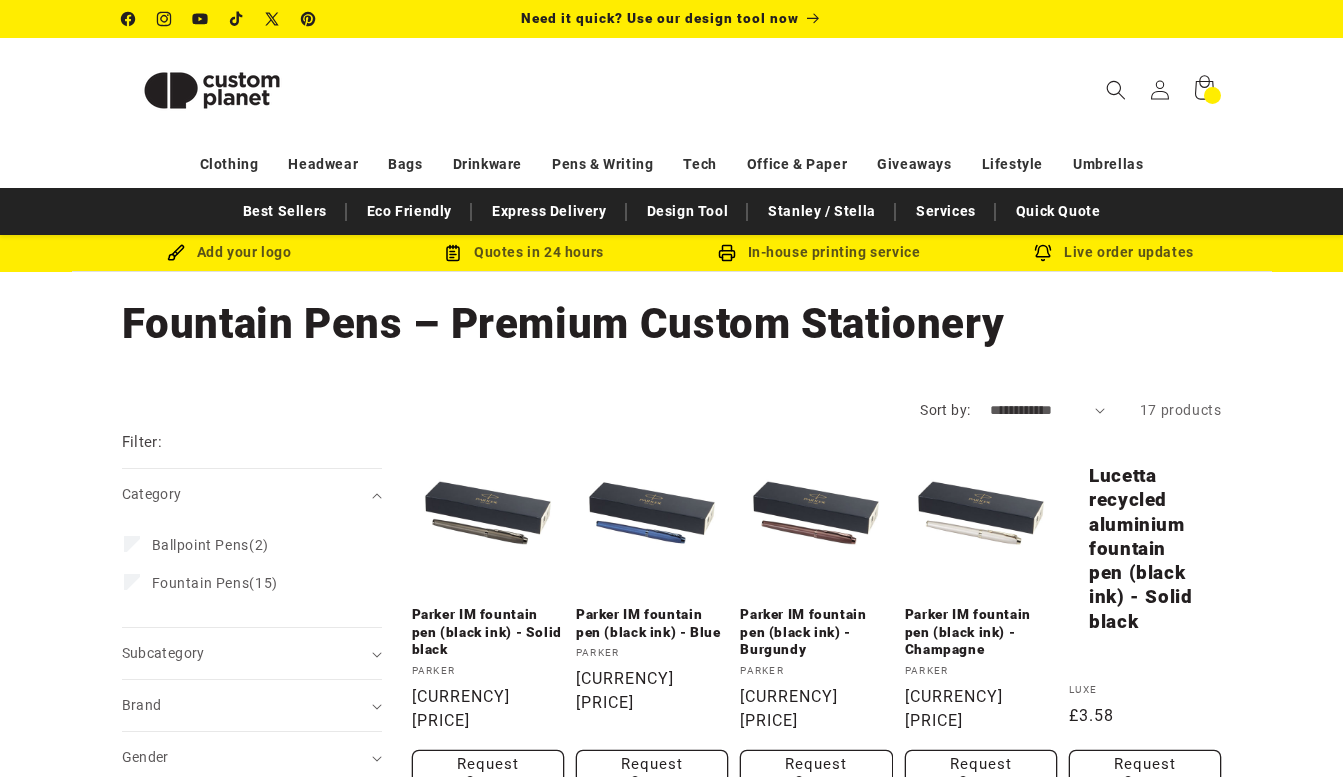 scroll, scrollTop: 0, scrollLeft: 0, axis: both 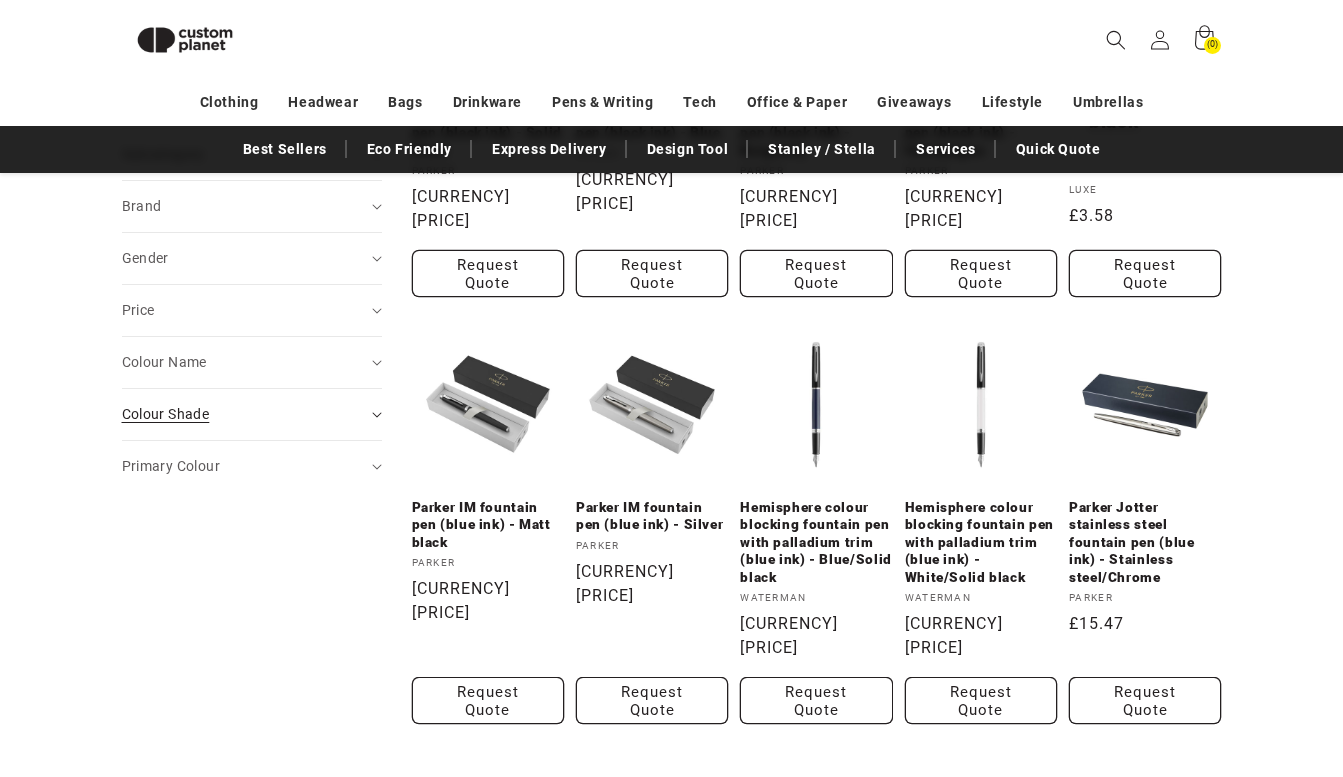 click on "Colour Shade
(0)" at bounding box center (252, 414) 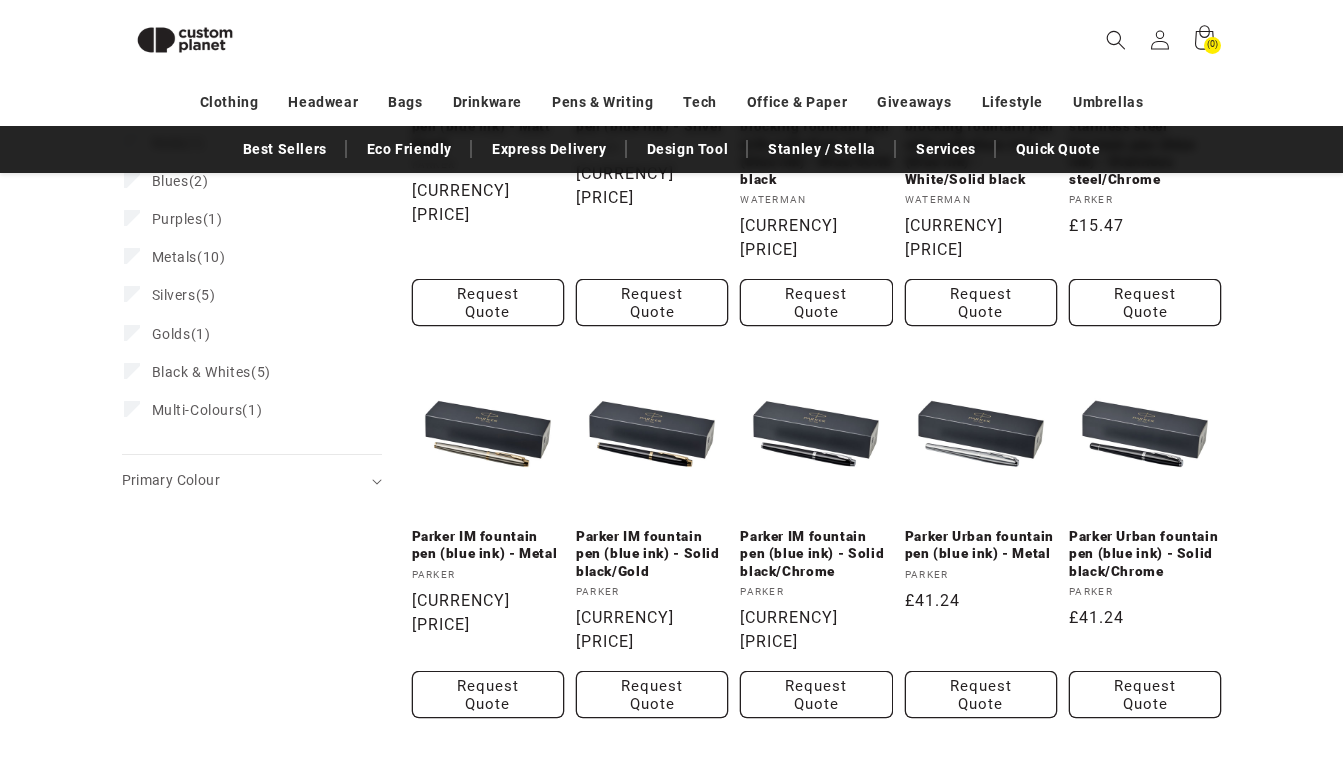 scroll, scrollTop: 875, scrollLeft: 0, axis: vertical 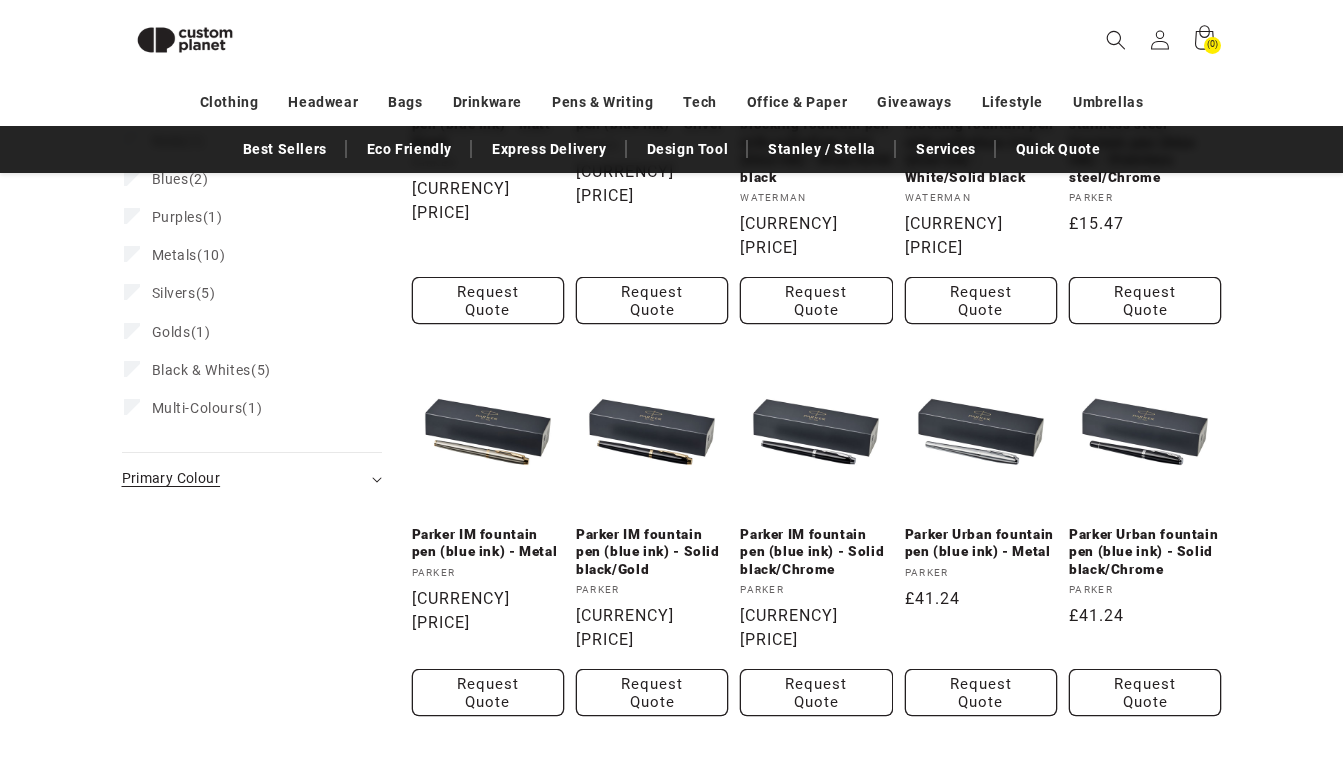click on "Primary Colour
(0)" at bounding box center (252, 478) 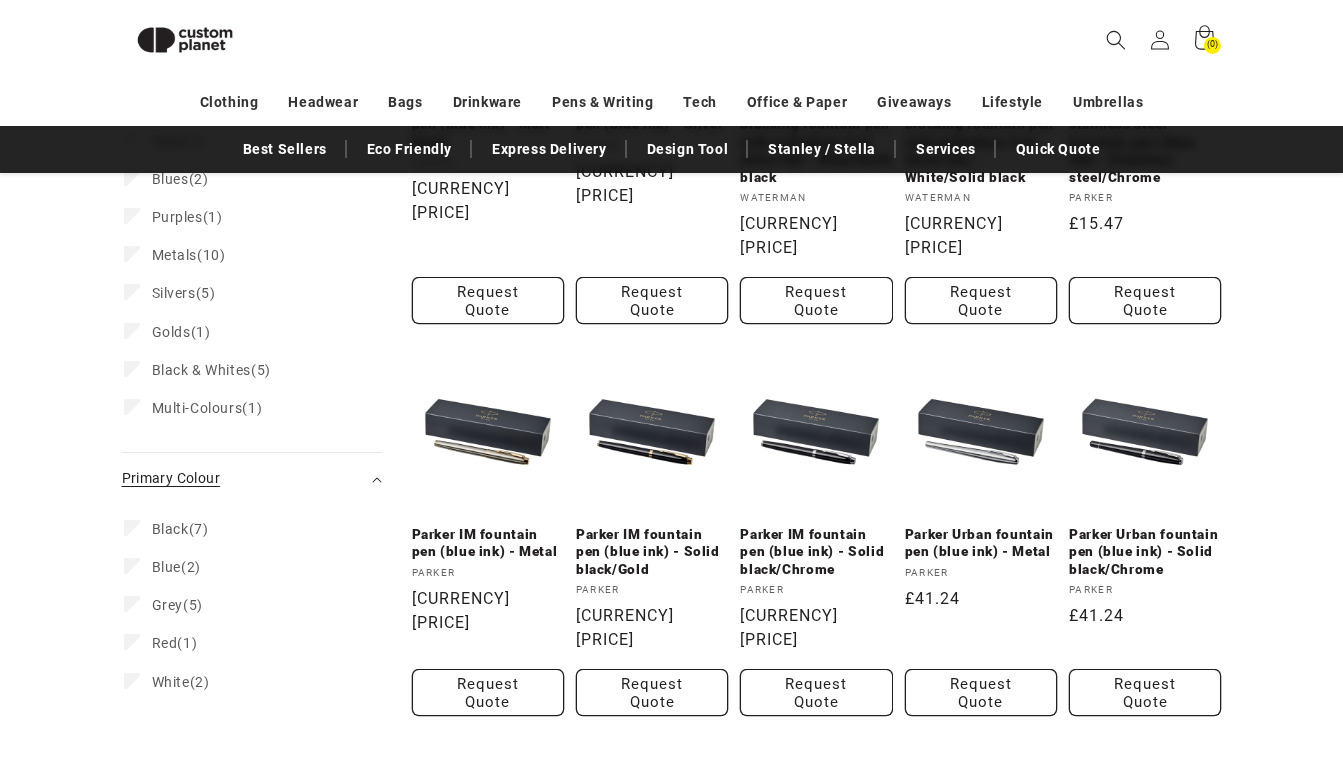 click on "Primary Colour
(0)" at bounding box center (252, 478) 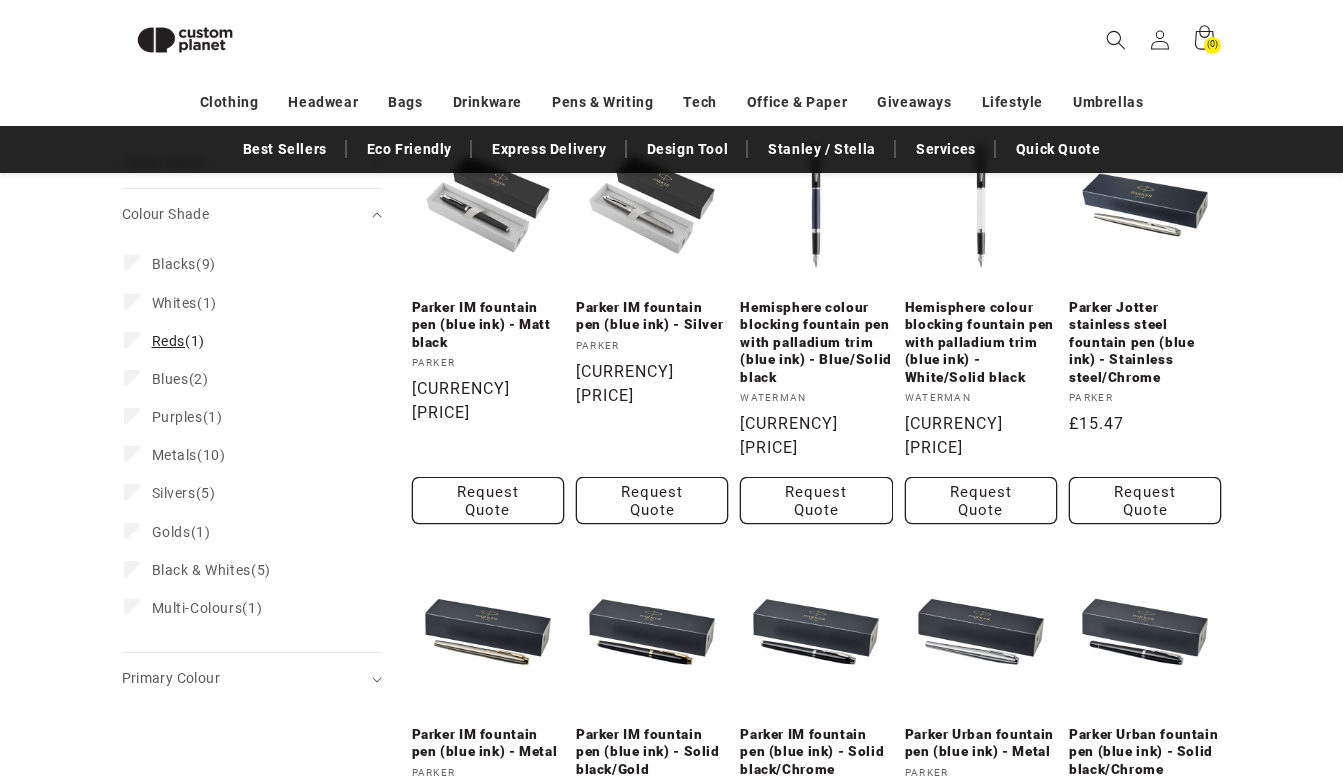 scroll, scrollTop: 575, scrollLeft: 0, axis: vertical 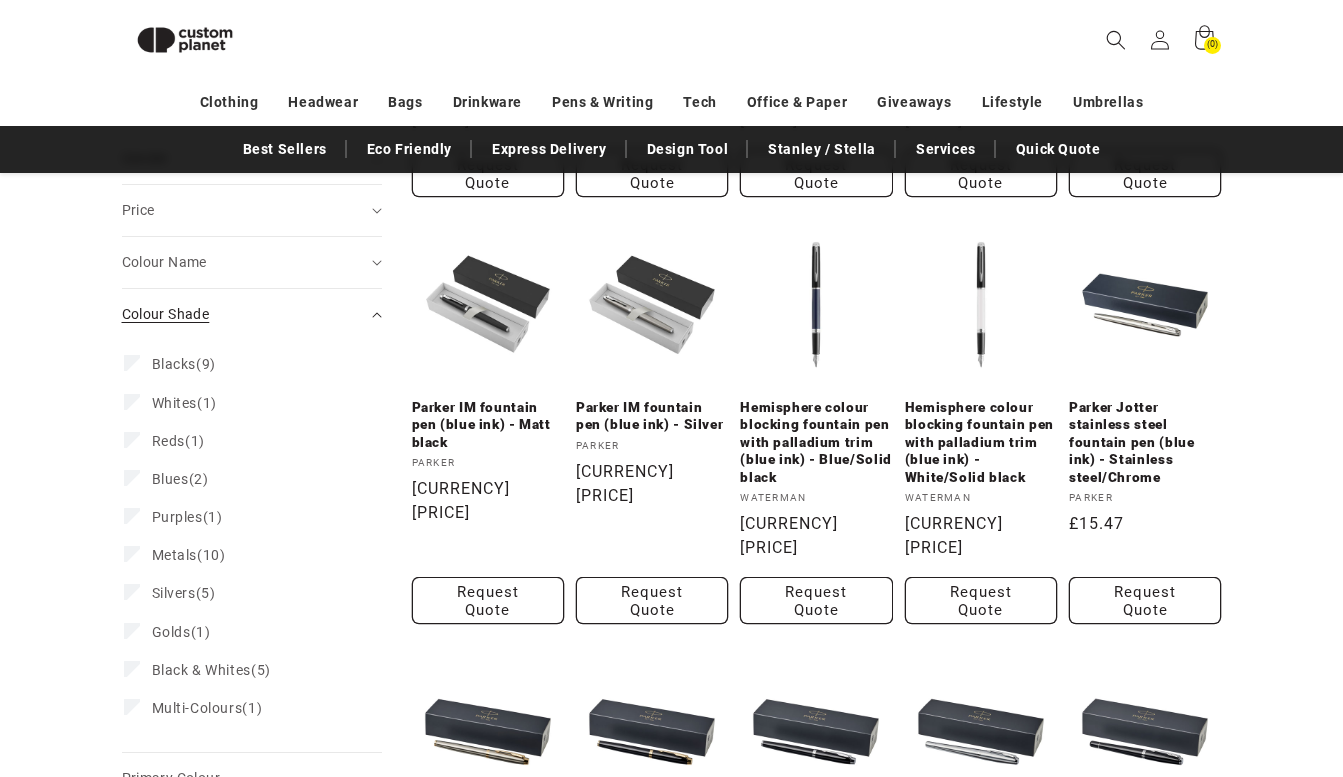 click on "Colour Shade
(0)" at bounding box center [252, 314] 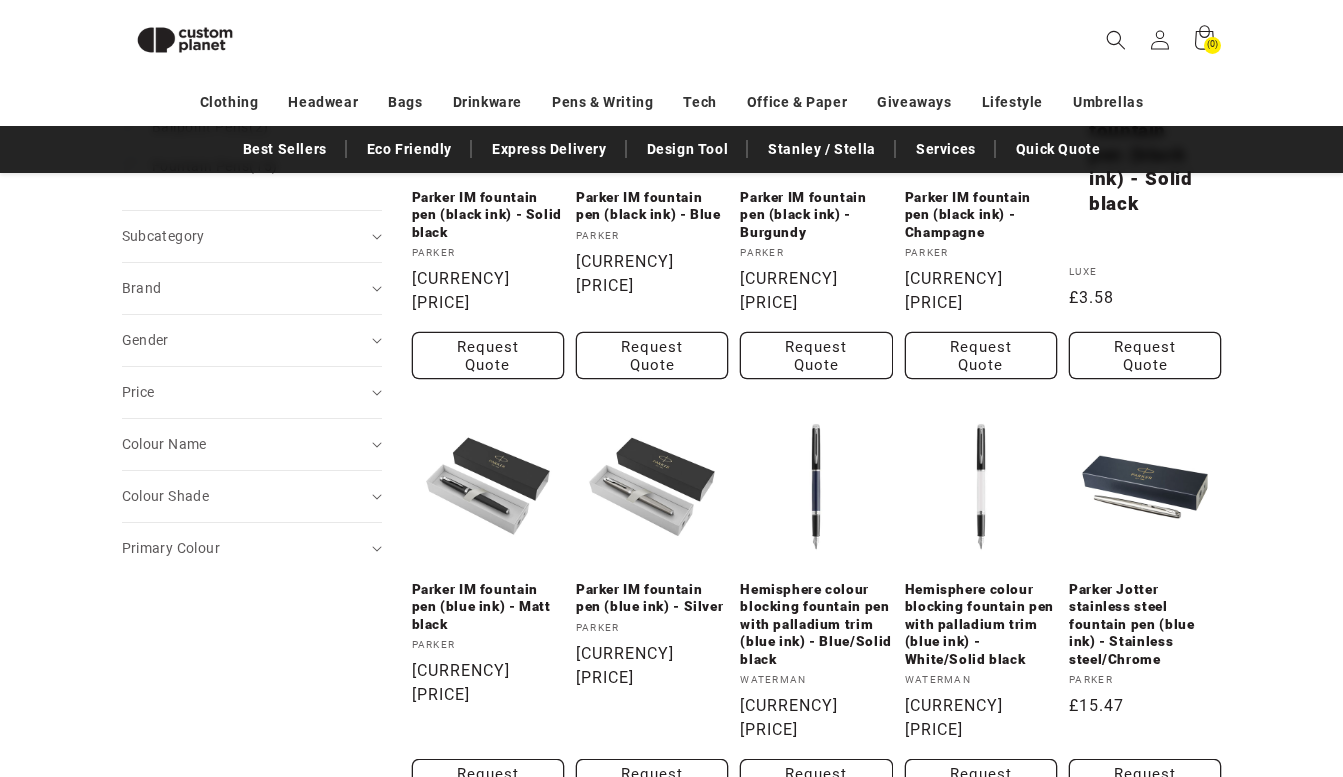 scroll, scrollTop: 475, scrollLeft: 0, axis: vertical 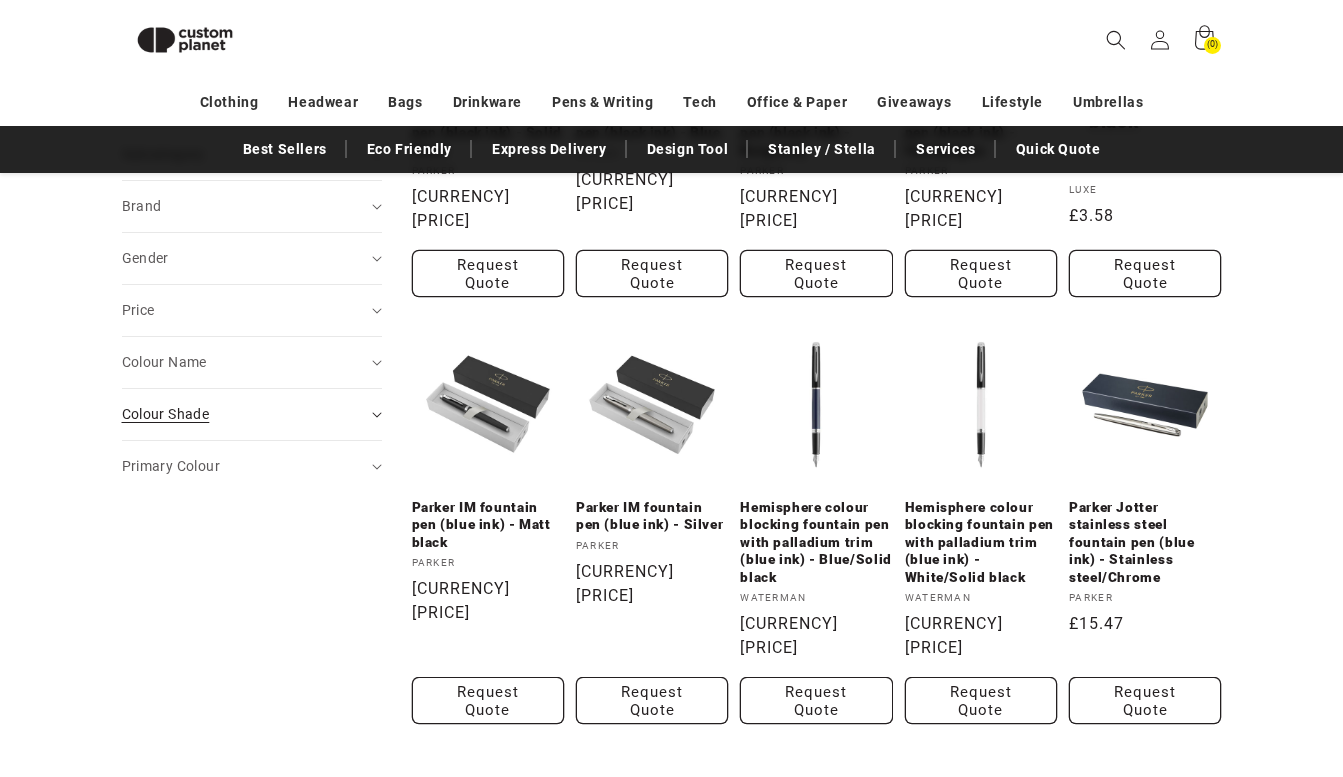 click on "Colour Shade
(0)" at bounding box center (252, 414) 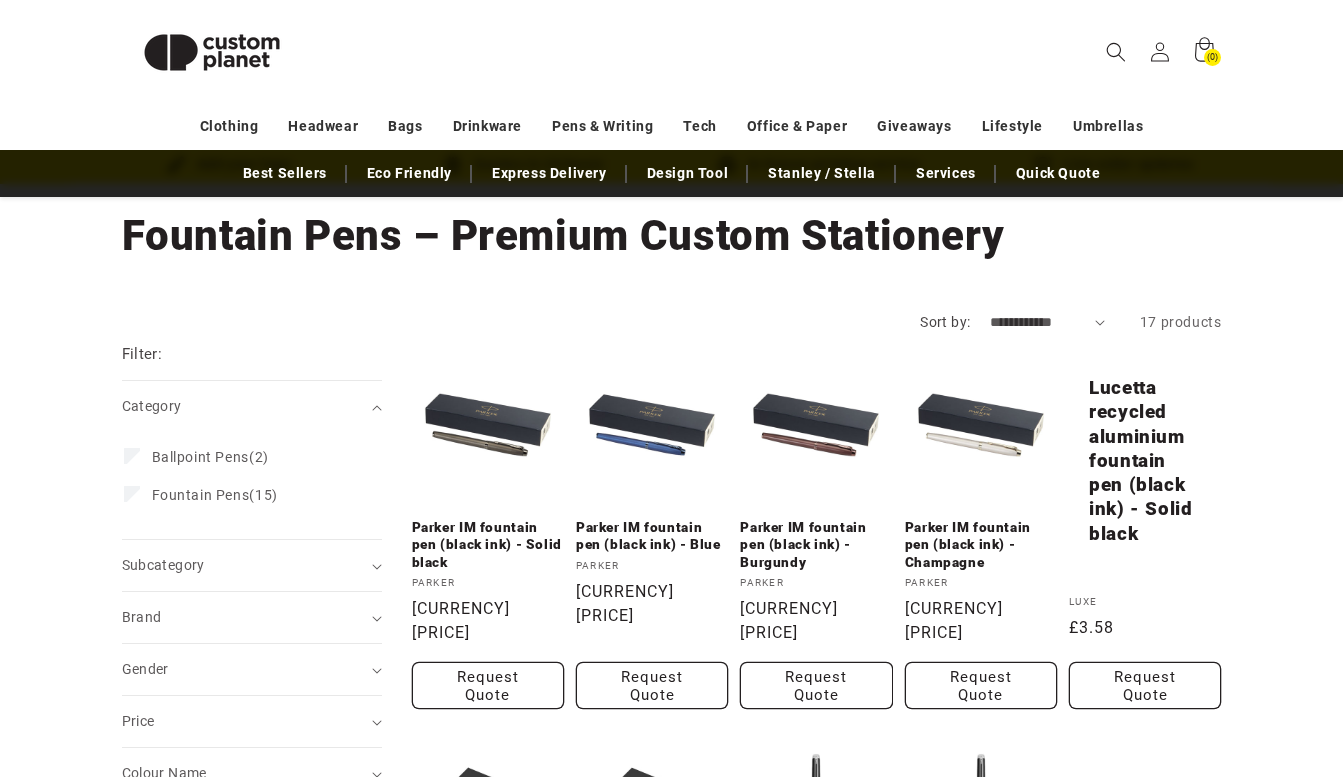 scroll, scrollTop: 0, scrollLeft: 0, axis: both 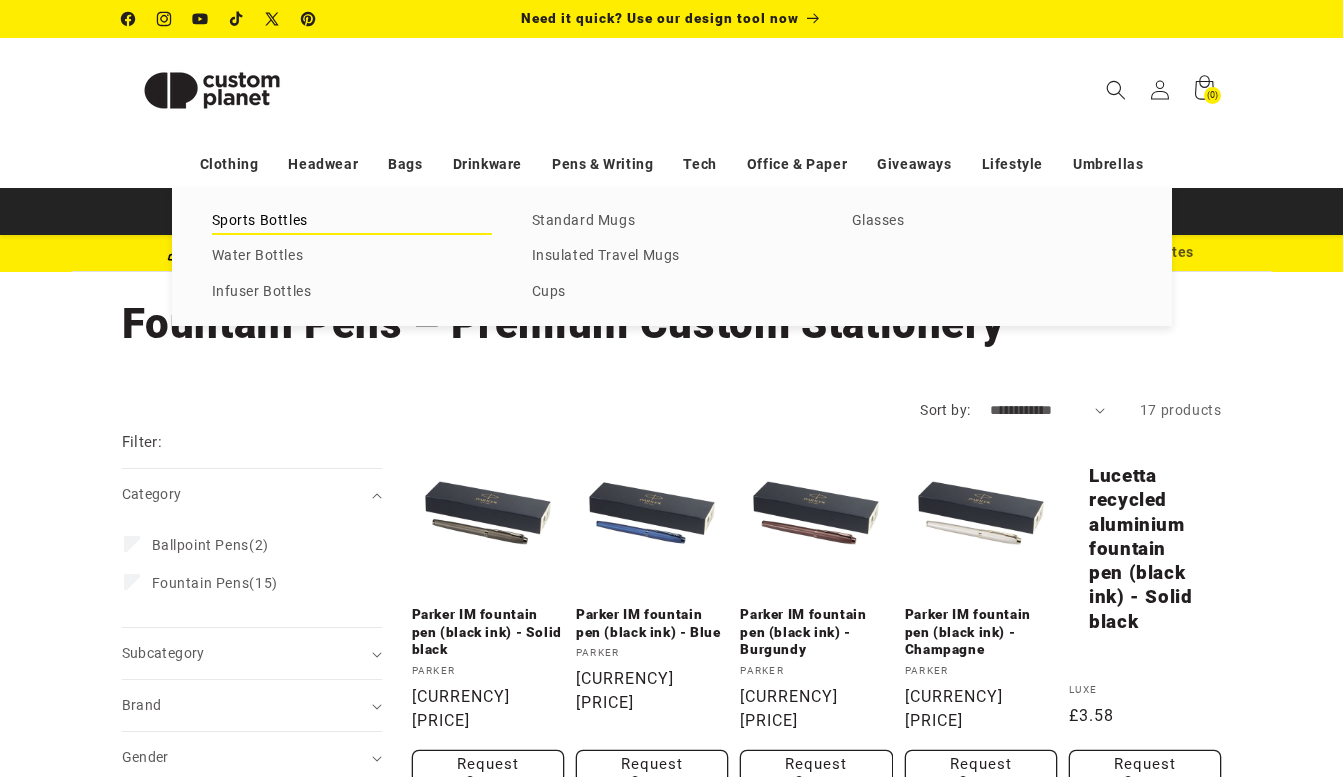 click on "Sports Bottles" at bounding box center [352, 221] 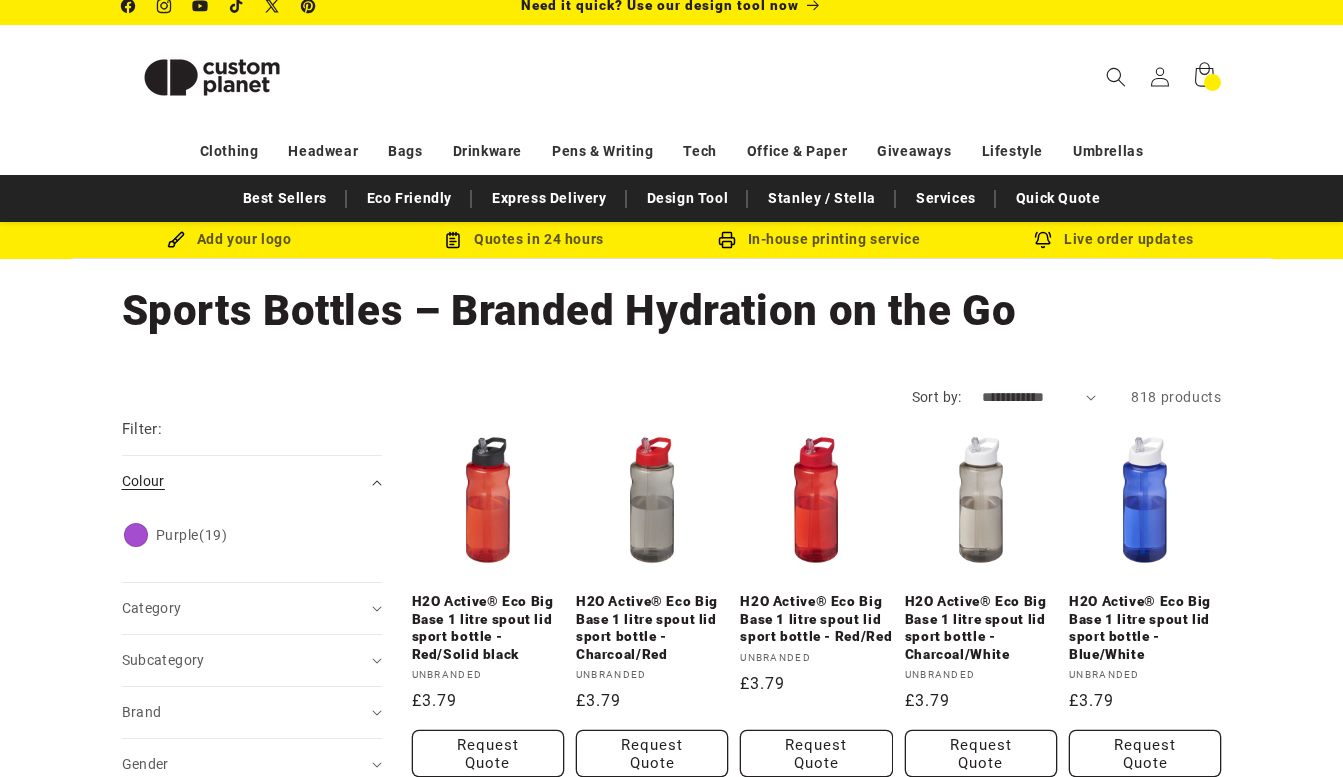 scroll, scrollTop: 0, scrollLeft: 0, axis: both 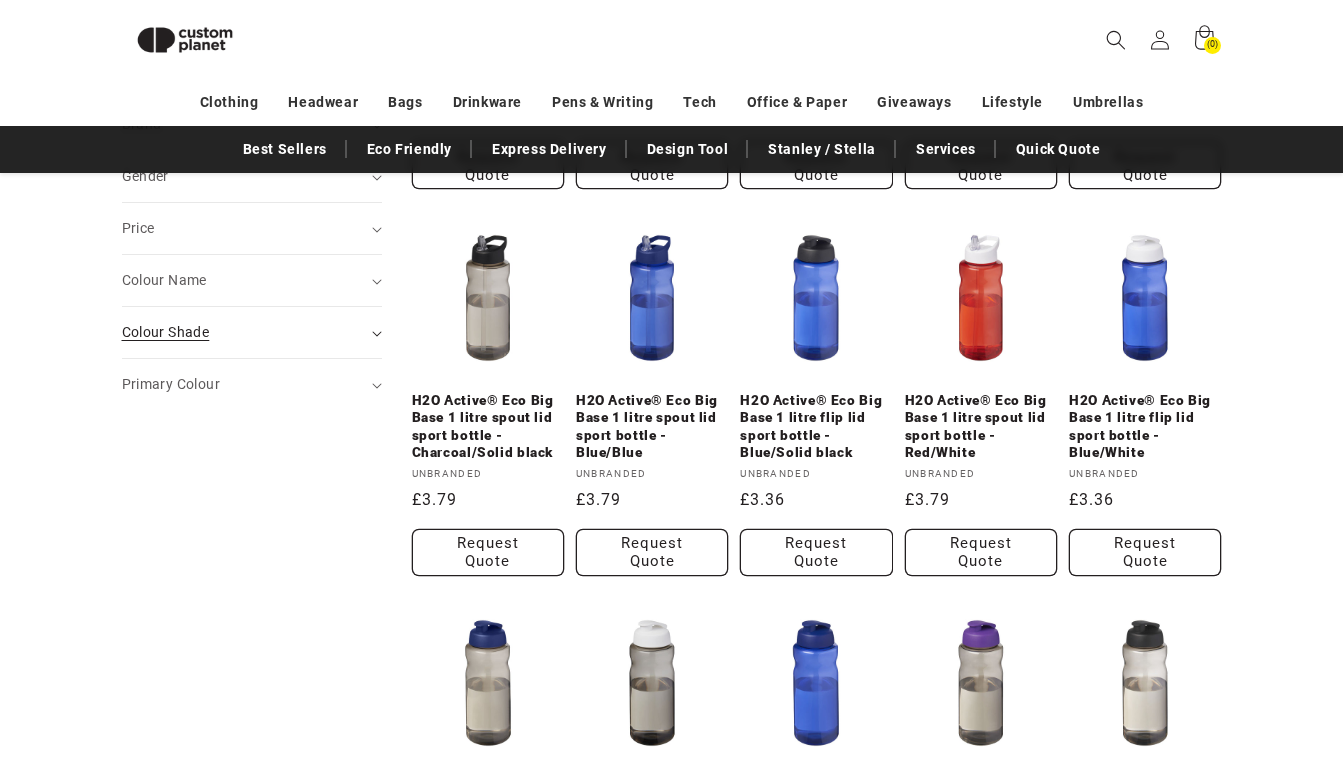 click on "Colour Shade
(0)" at bounding box center [243, 332] 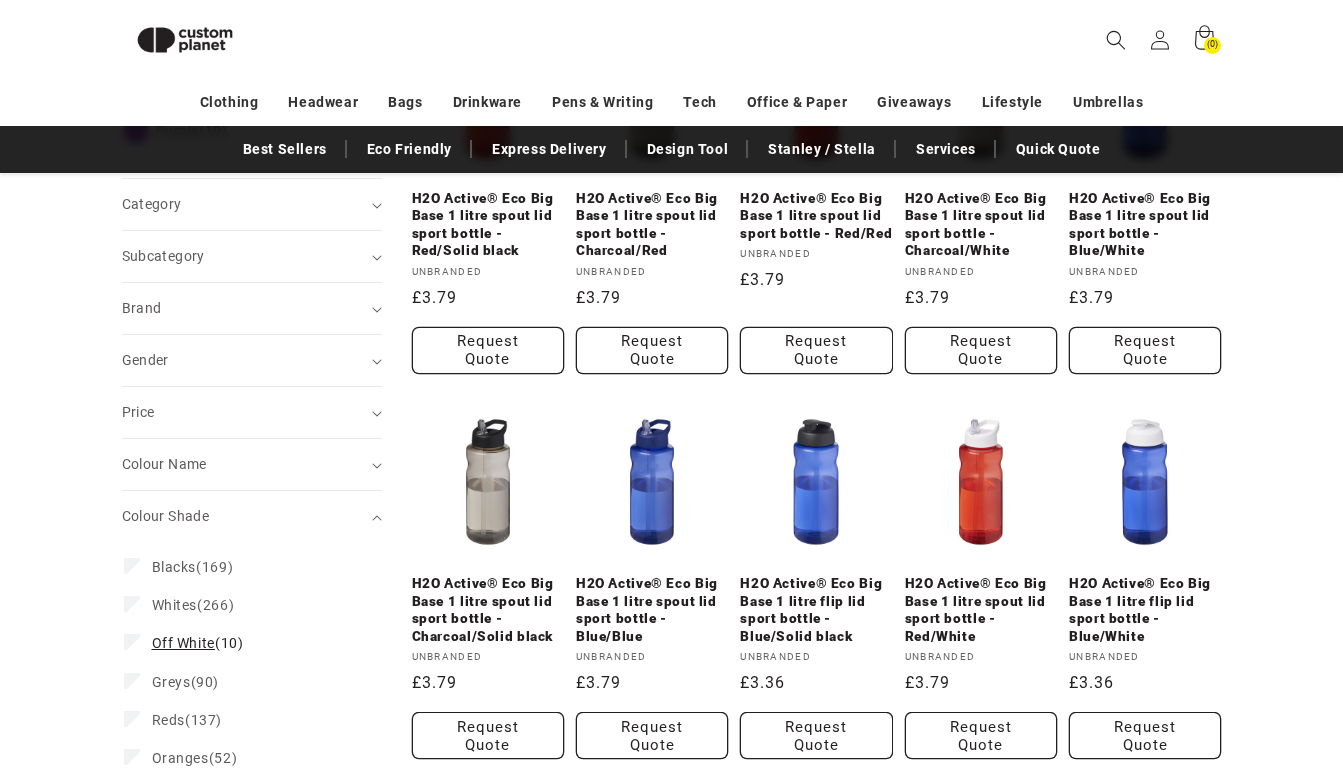 scroll, scrollTop: 676, scrollLeft: 0, axis: vertical 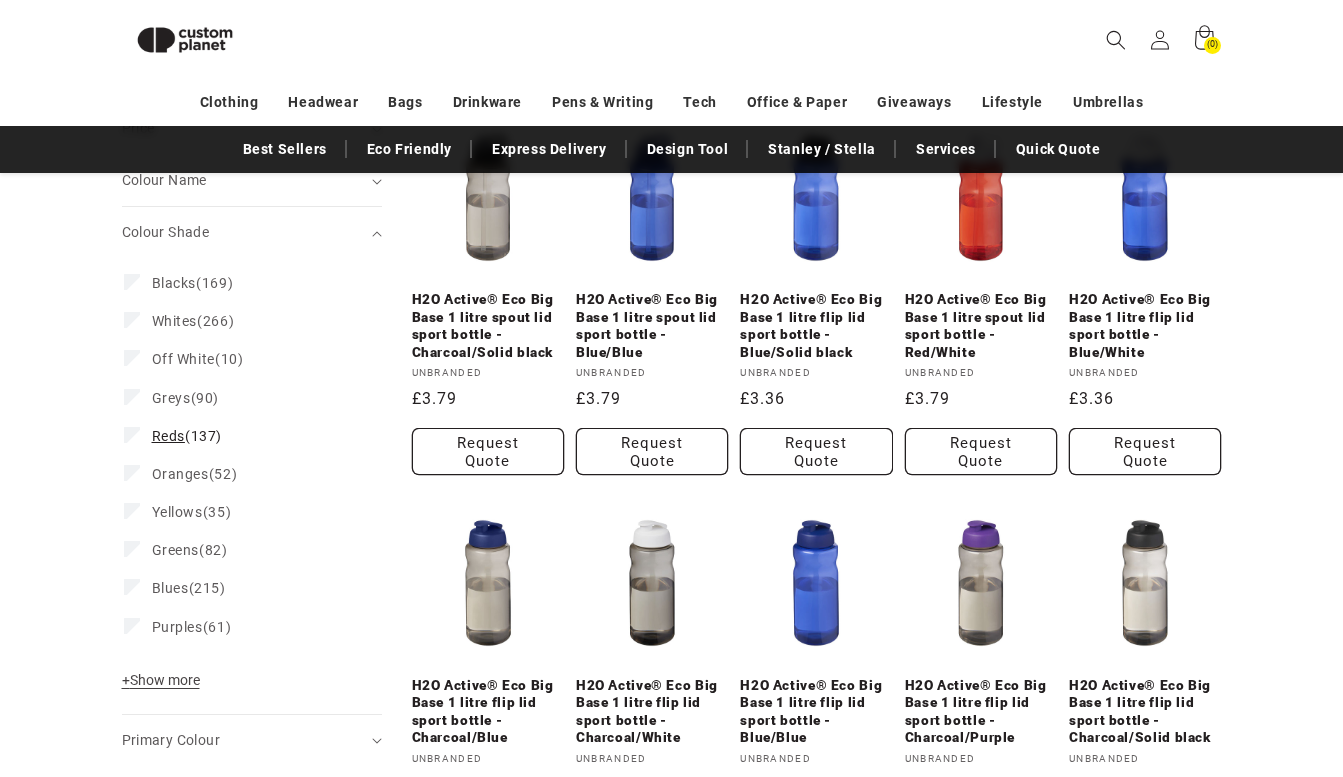 click on "Reds" at bounding box center [168, 436] 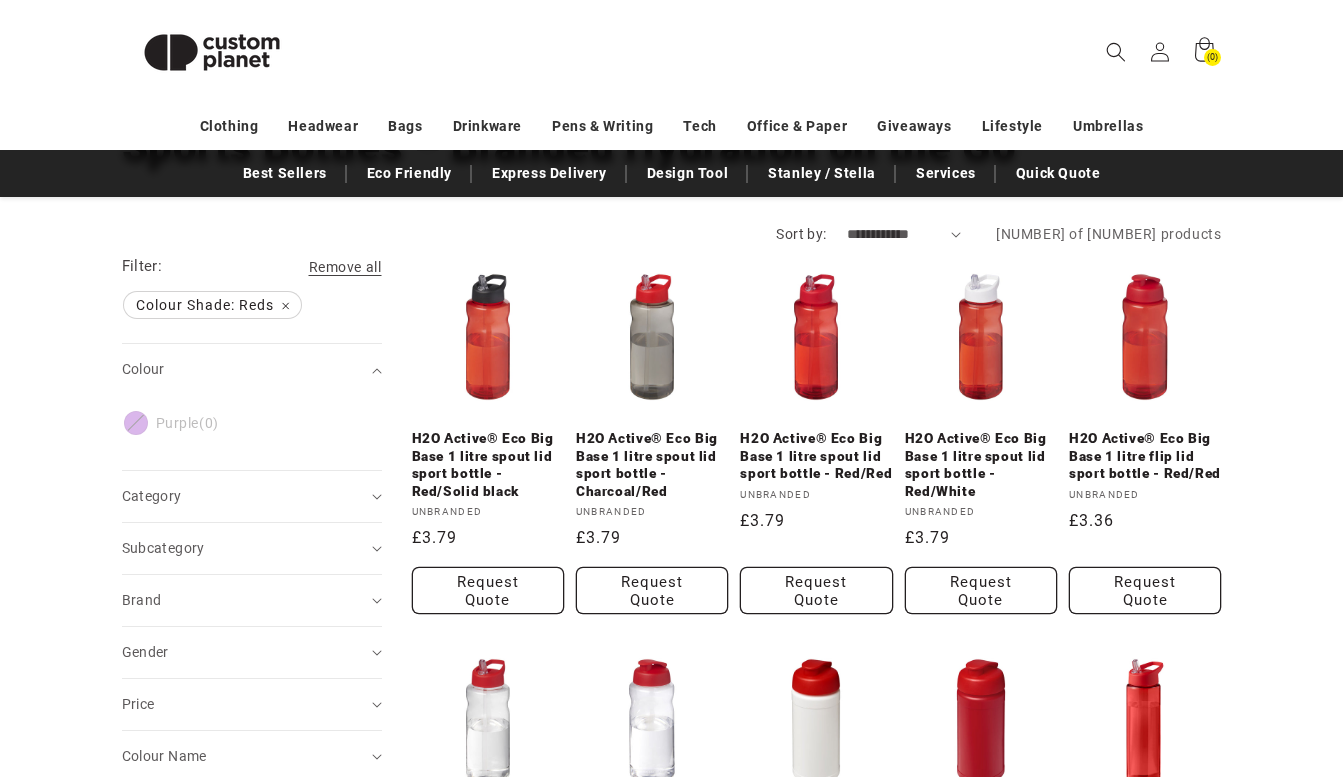 scroll, scrollTop: 0, scrollLeft: 0, axis: both 